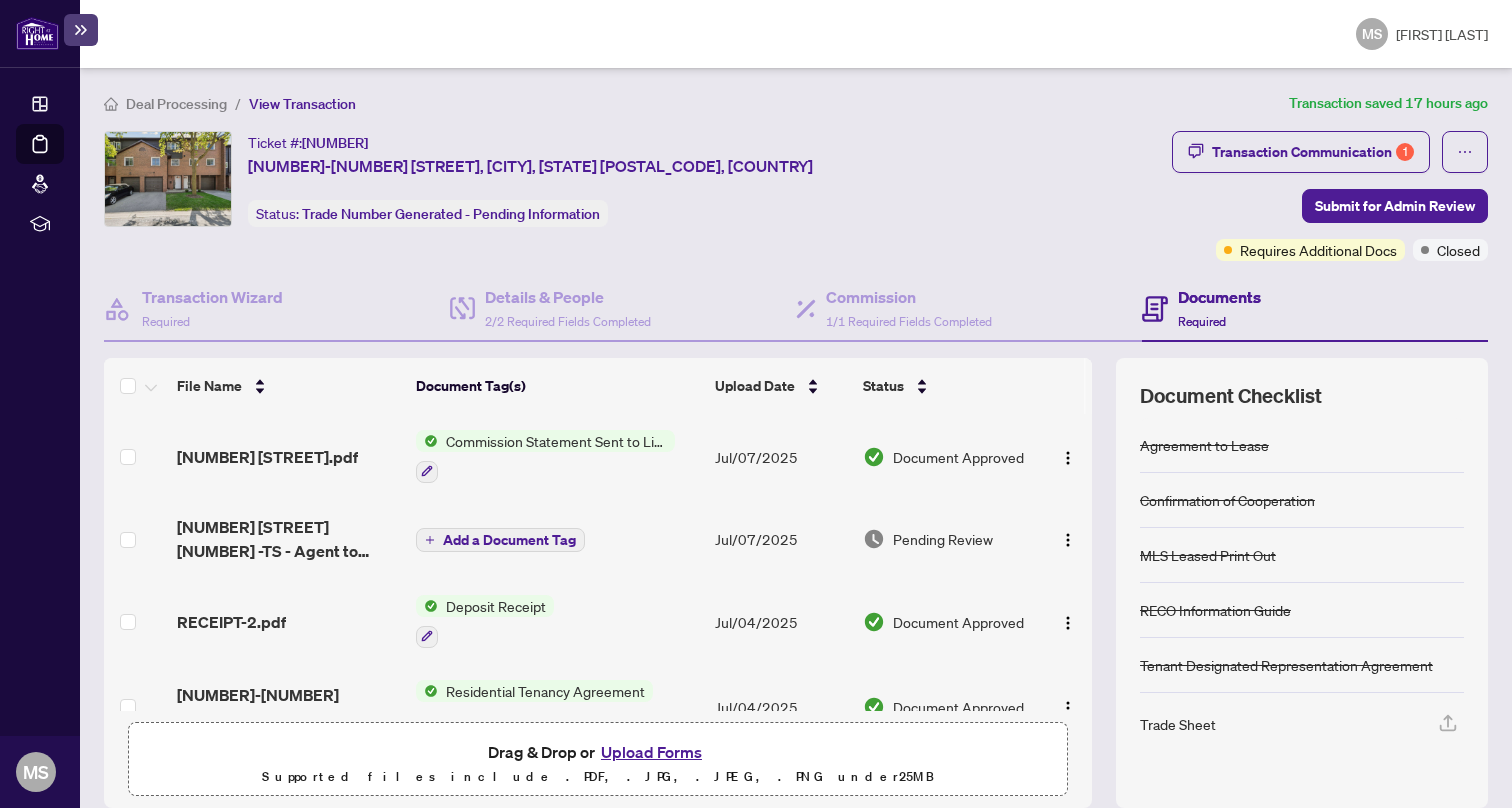 scroll, scrollTop: 0, scrollLeft: 0, axis: both 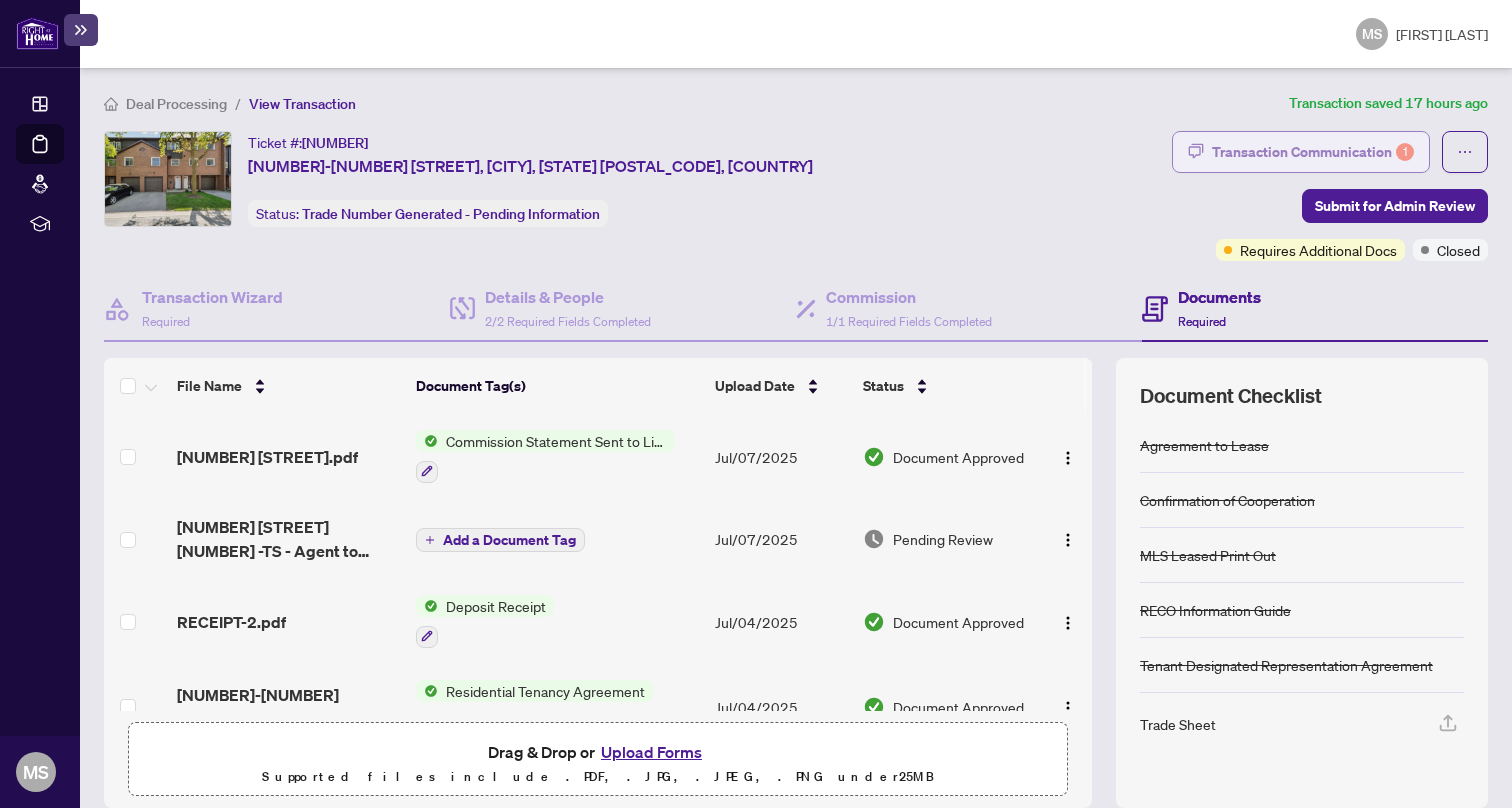 click on "Transaction Communication 1" at bounding box center (1313, 152) 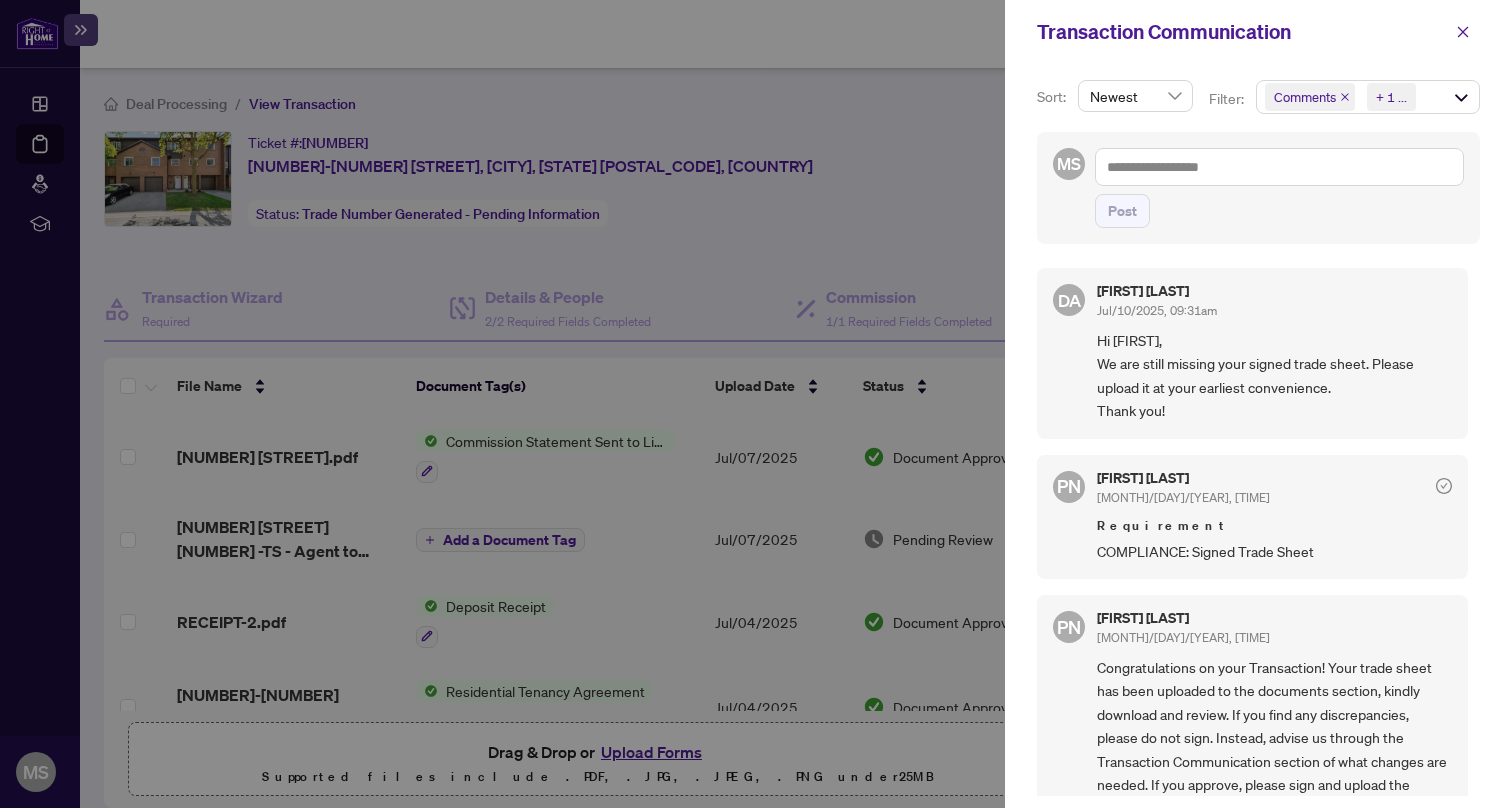 click at bounding box center (756, 404) 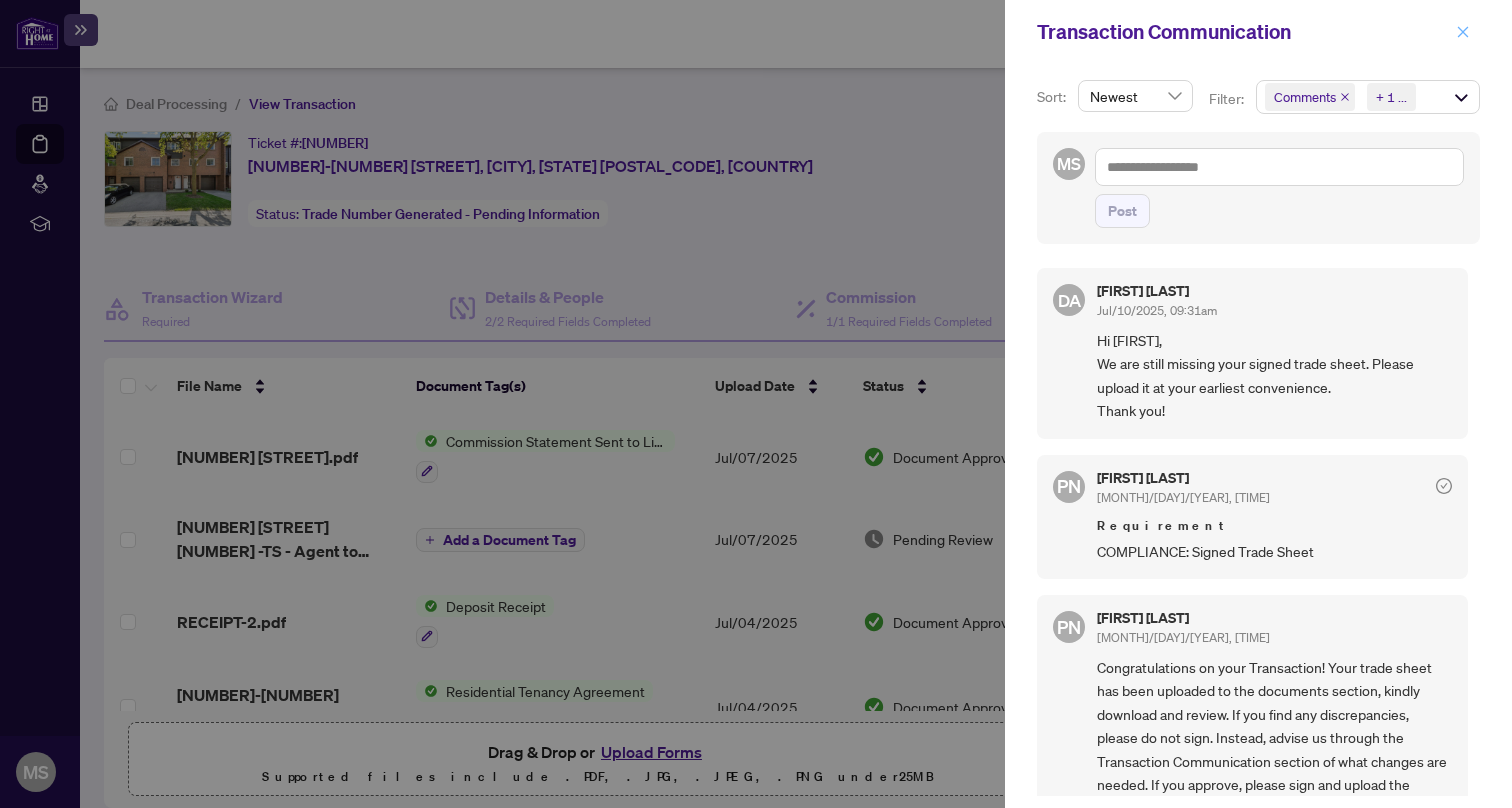 click 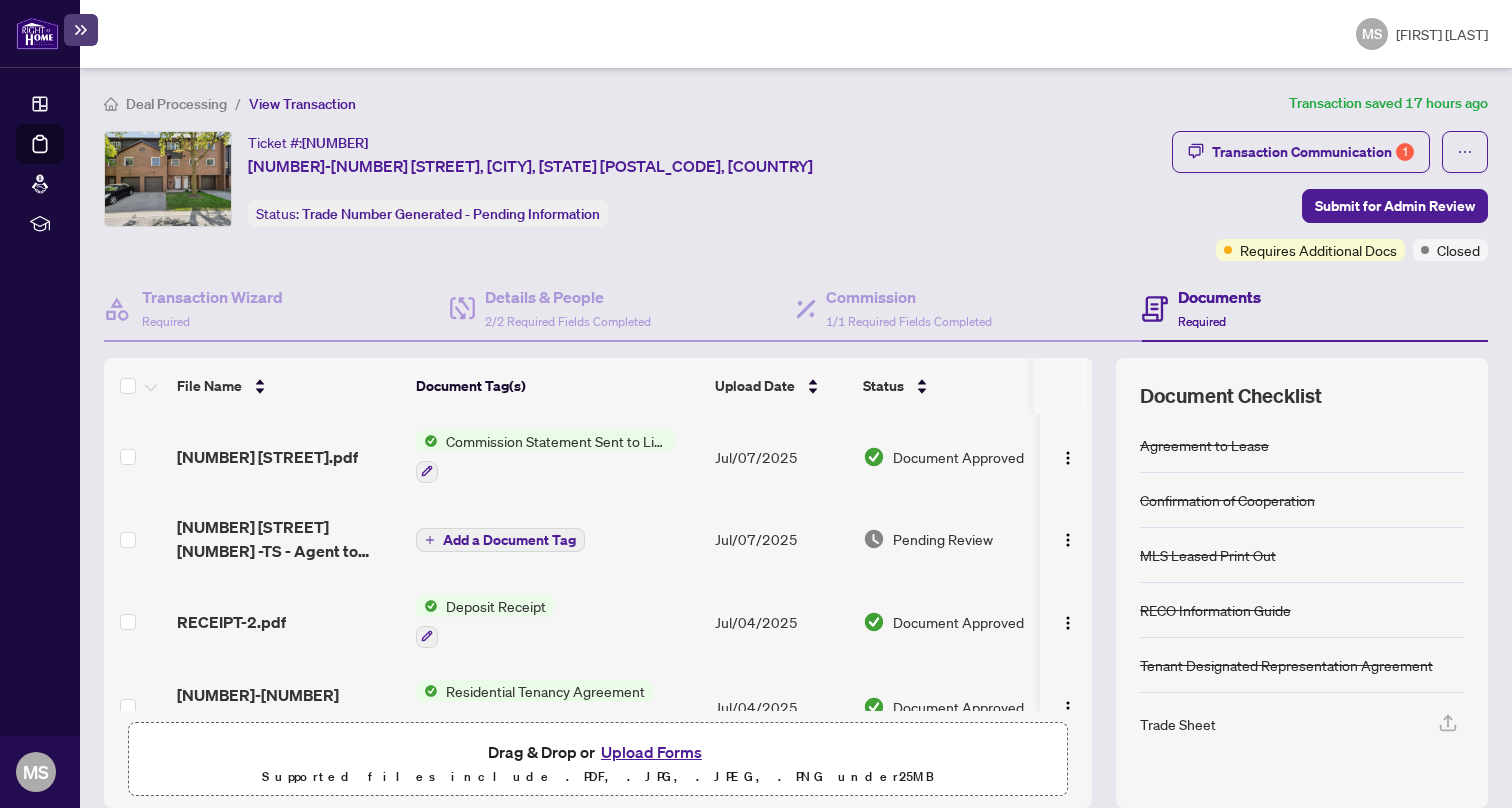 scroll, scrollTop: 0, scrollLeft: 0, axis: both 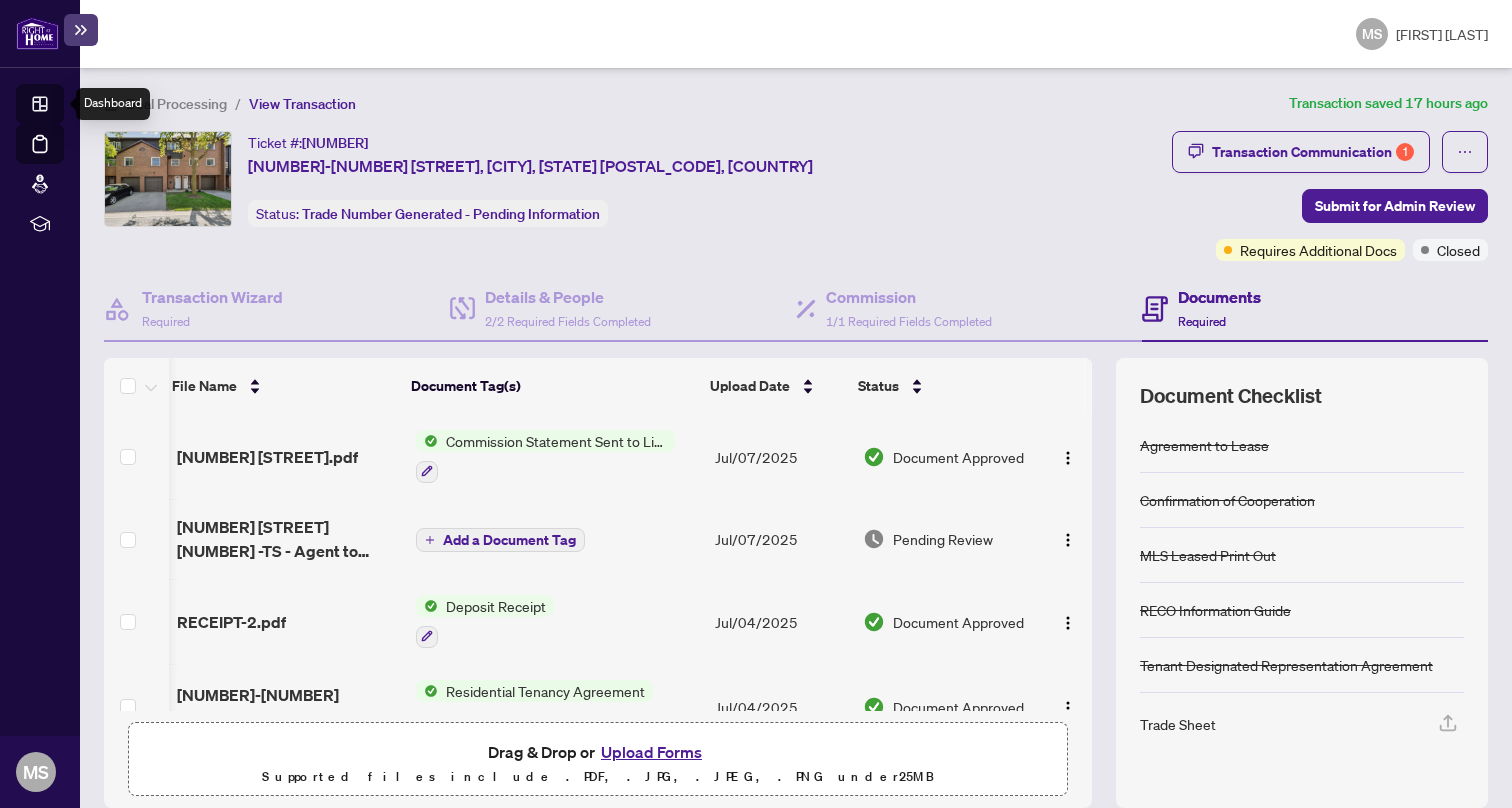 click on "Dashboard" at bounding box center [62, 107] 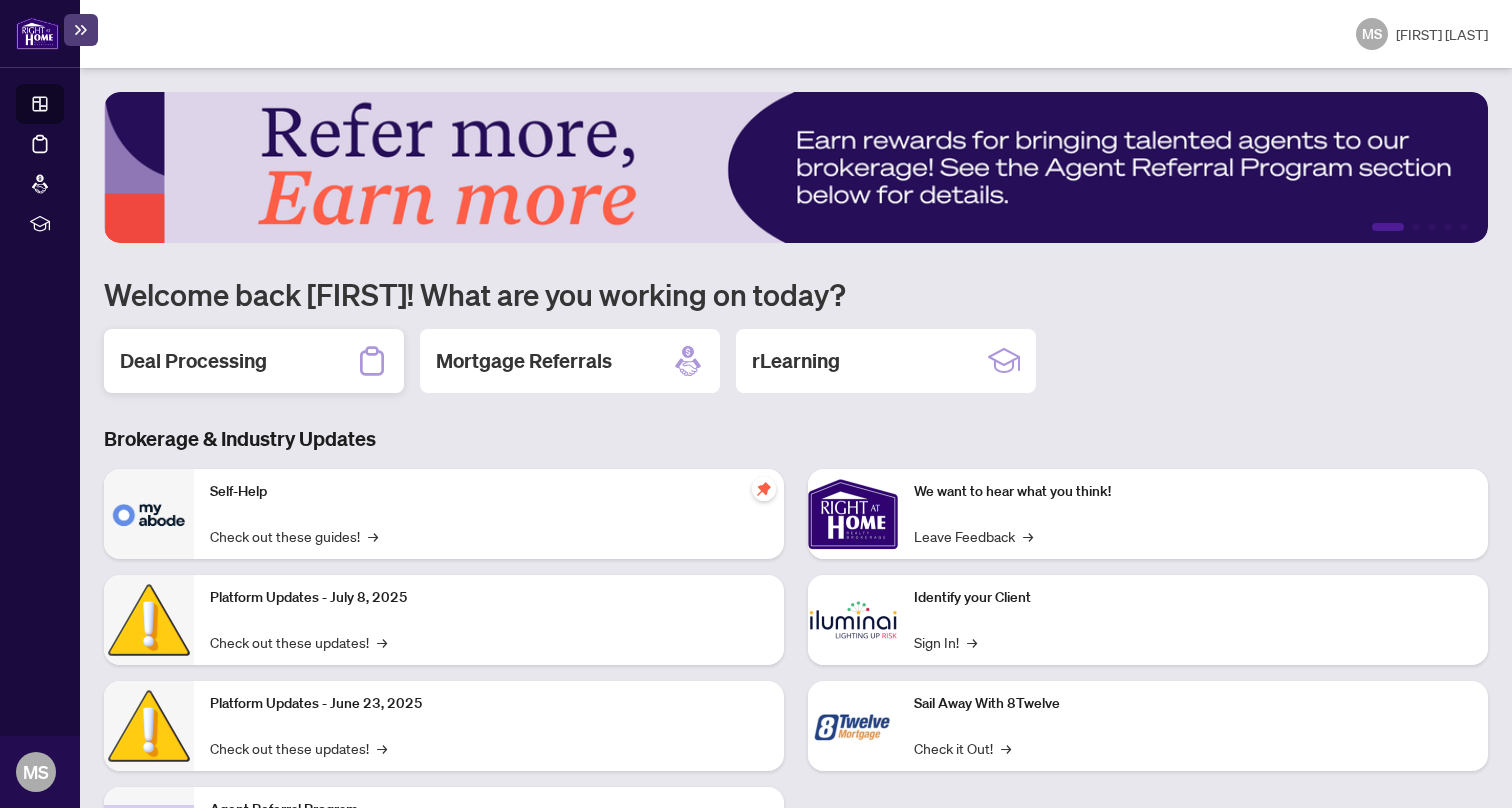 click on "Deal Processing" at bounding box center (193, 361) 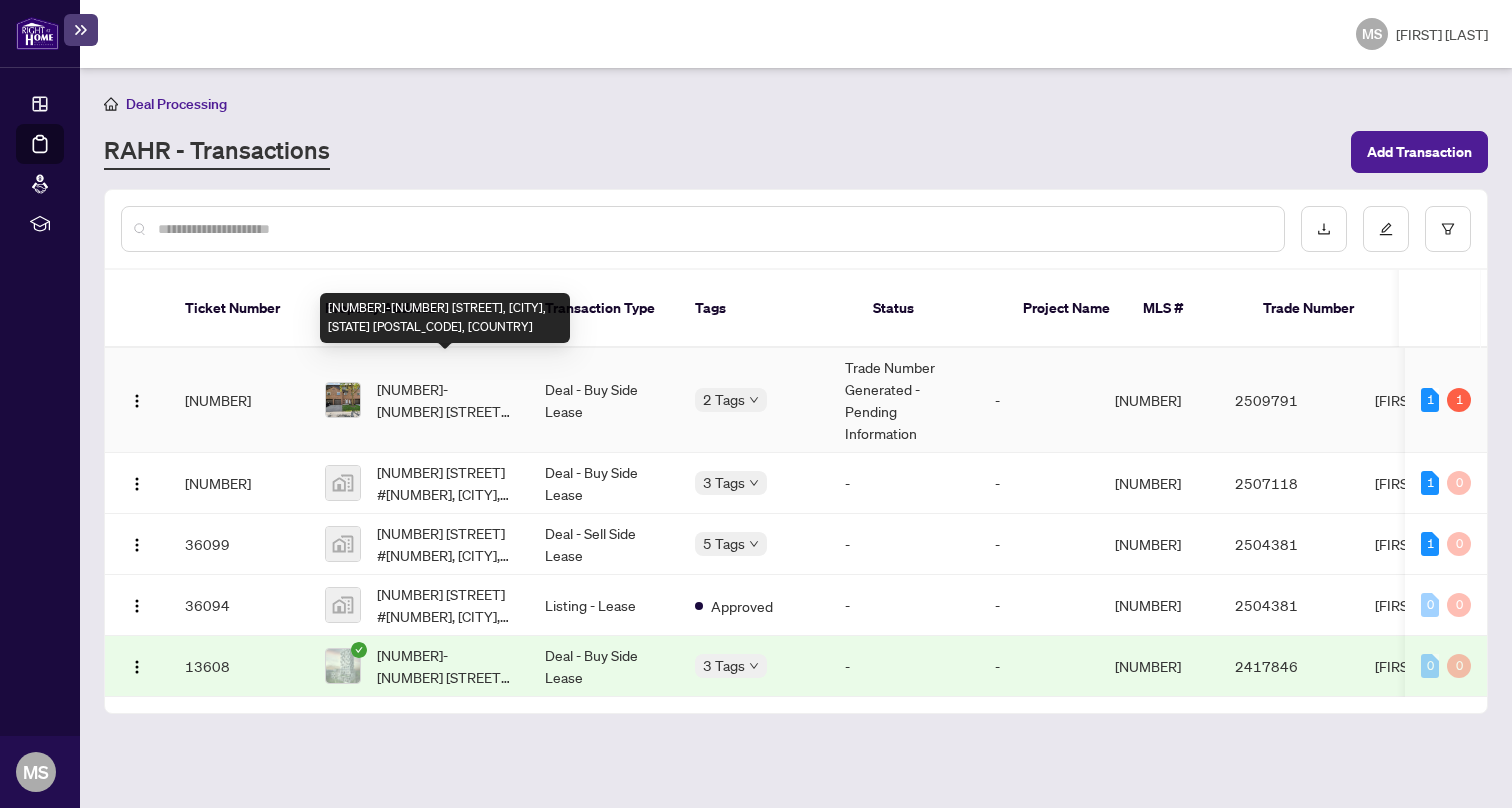 click on "[NUMBER]-[NUMBER] [STREET], [CITY], [STATE] [POSTAL_CODE], [COUNTRY]" at bounding box center (445, 400) 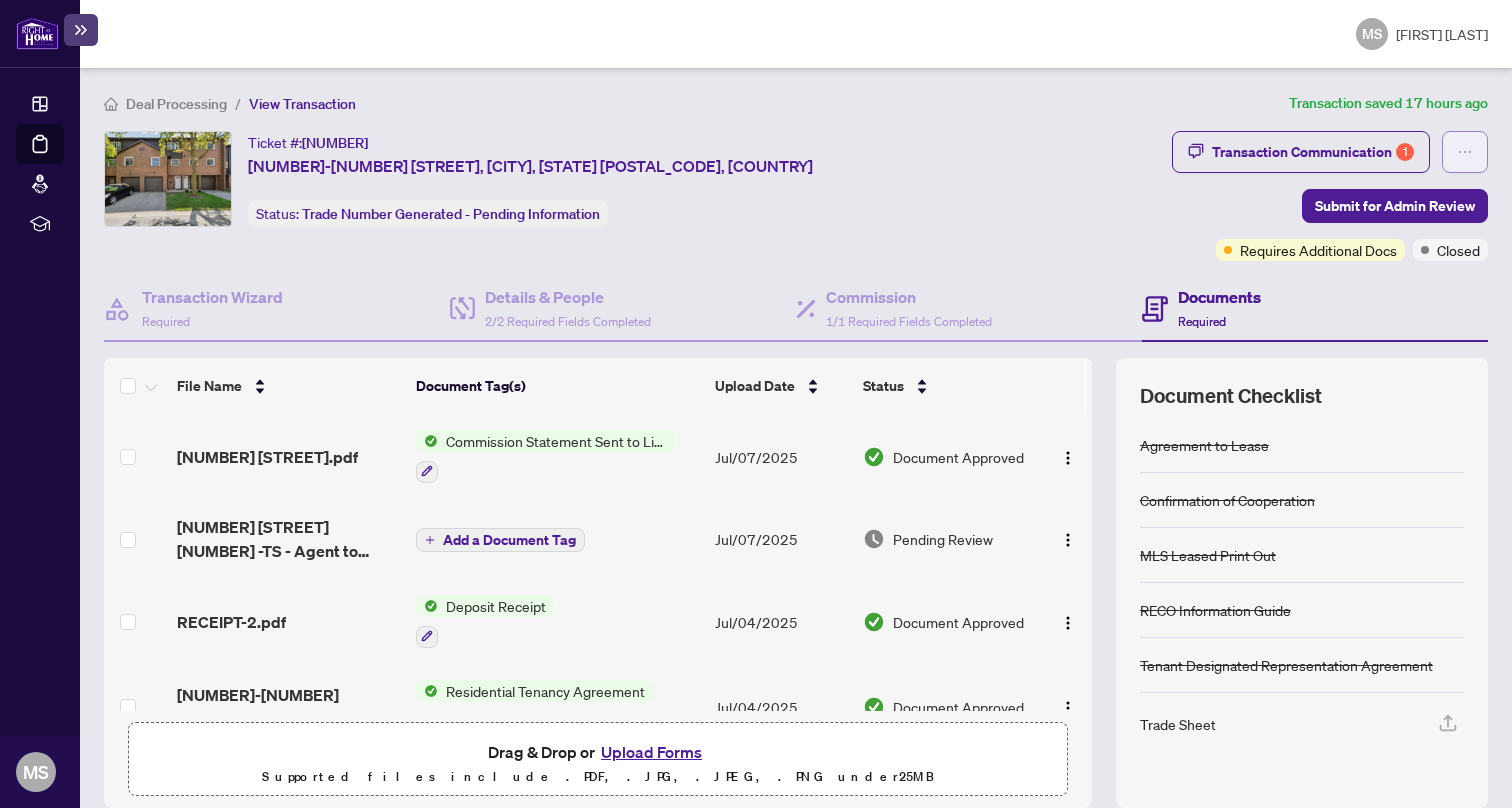 click 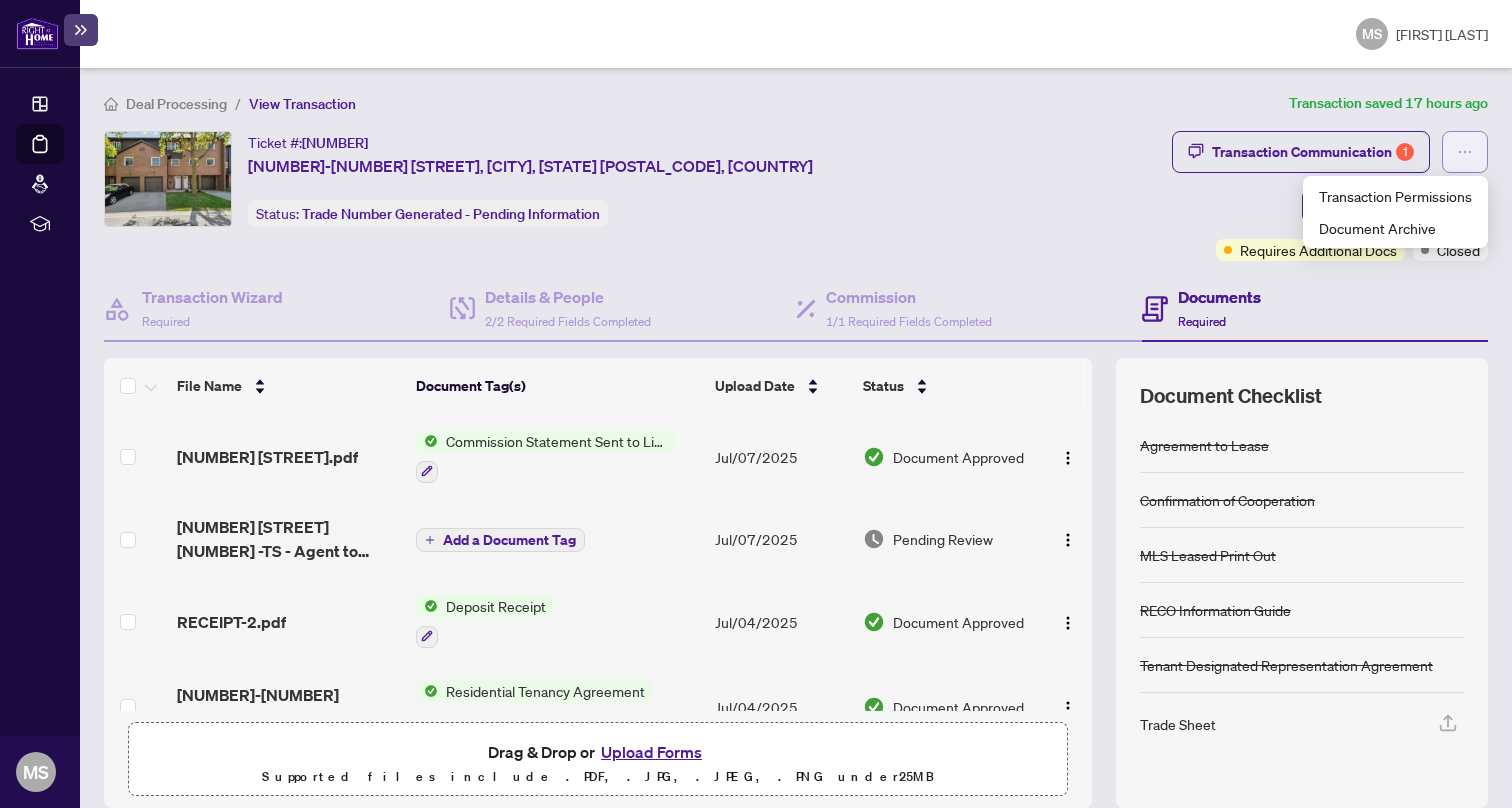 click 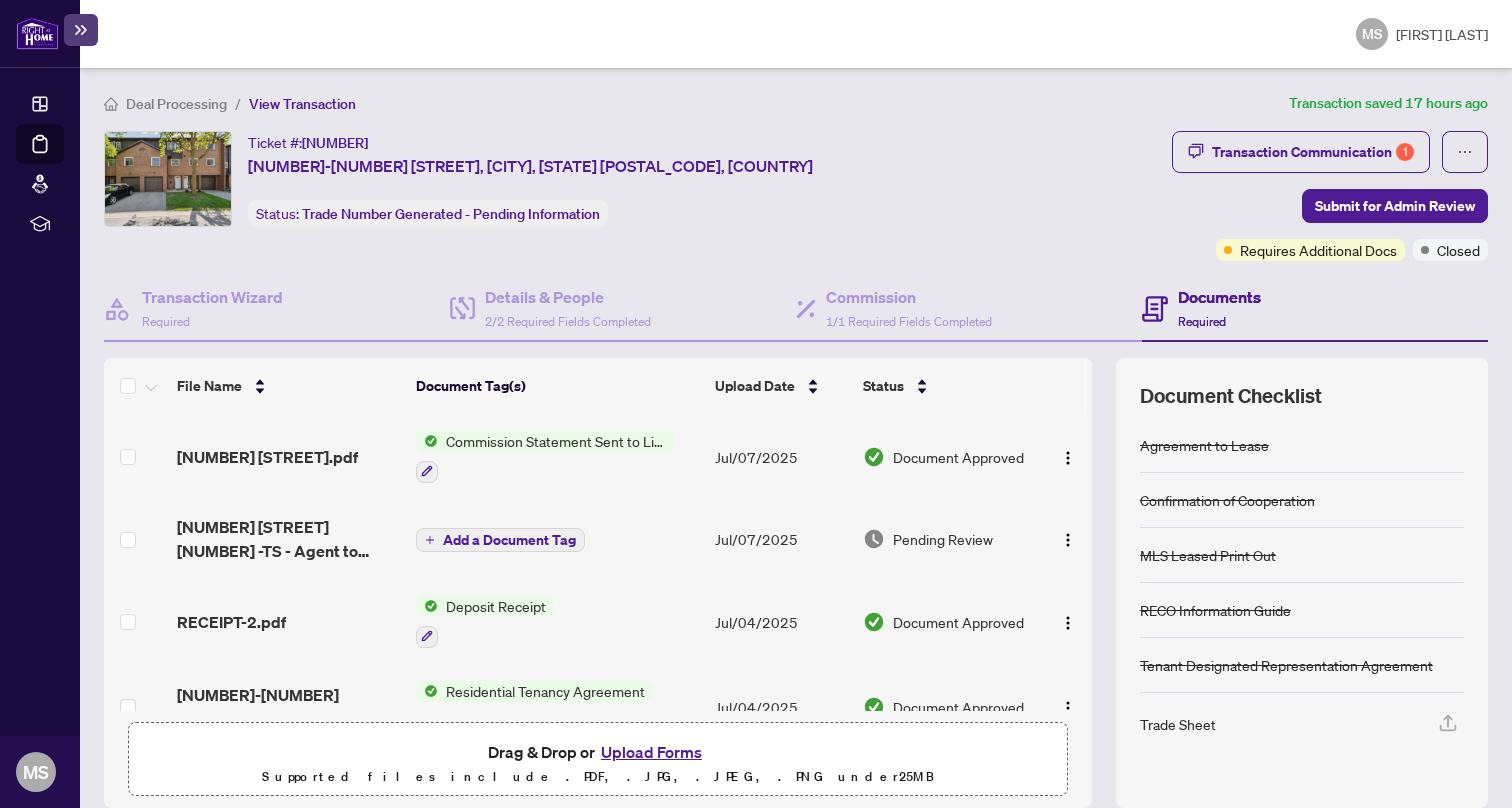 scroll, scrollTop: 0, scrollLeft: 0, axis: both 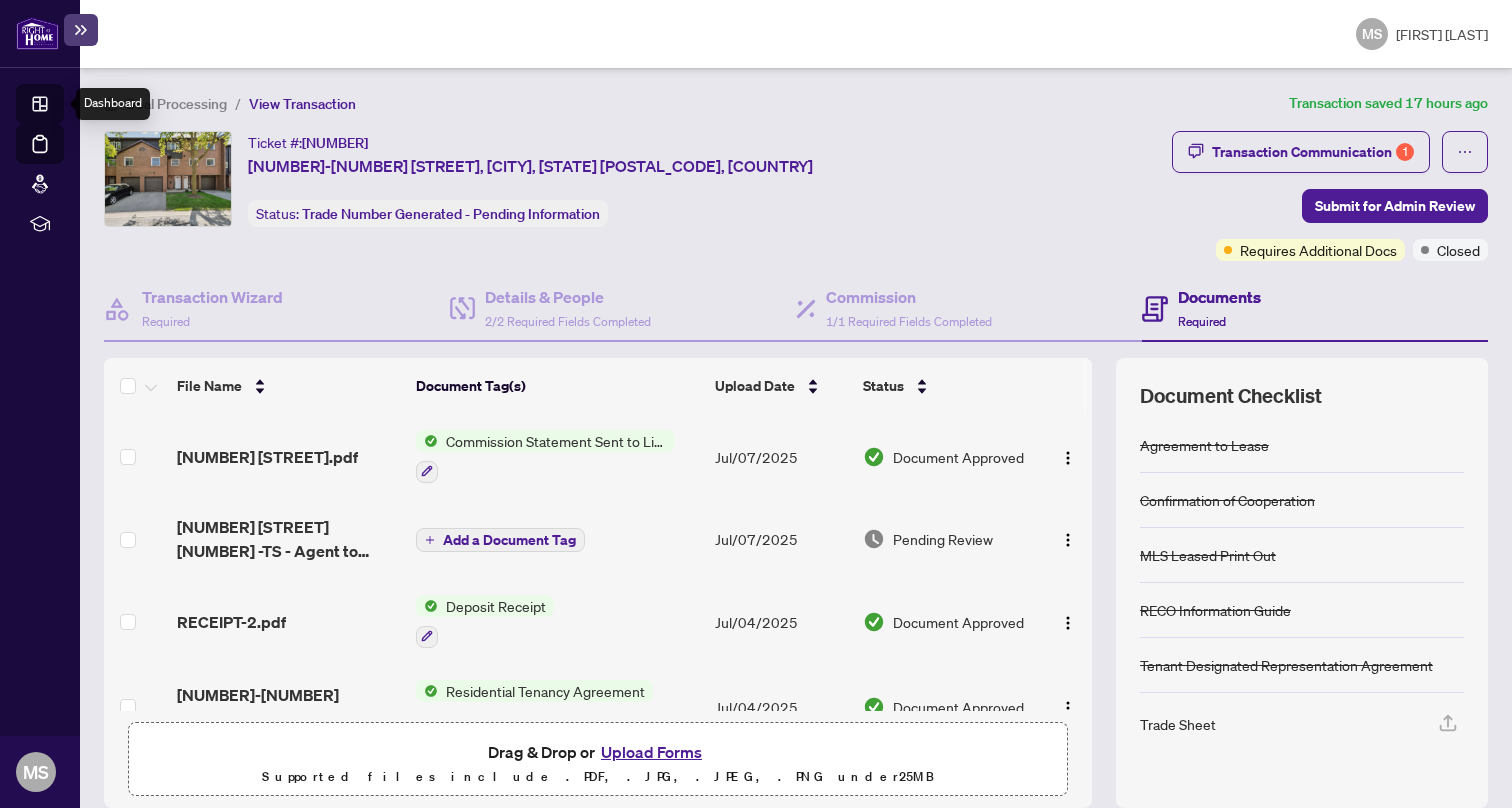 click on "Dashboard" at bounding box center (62, 107) 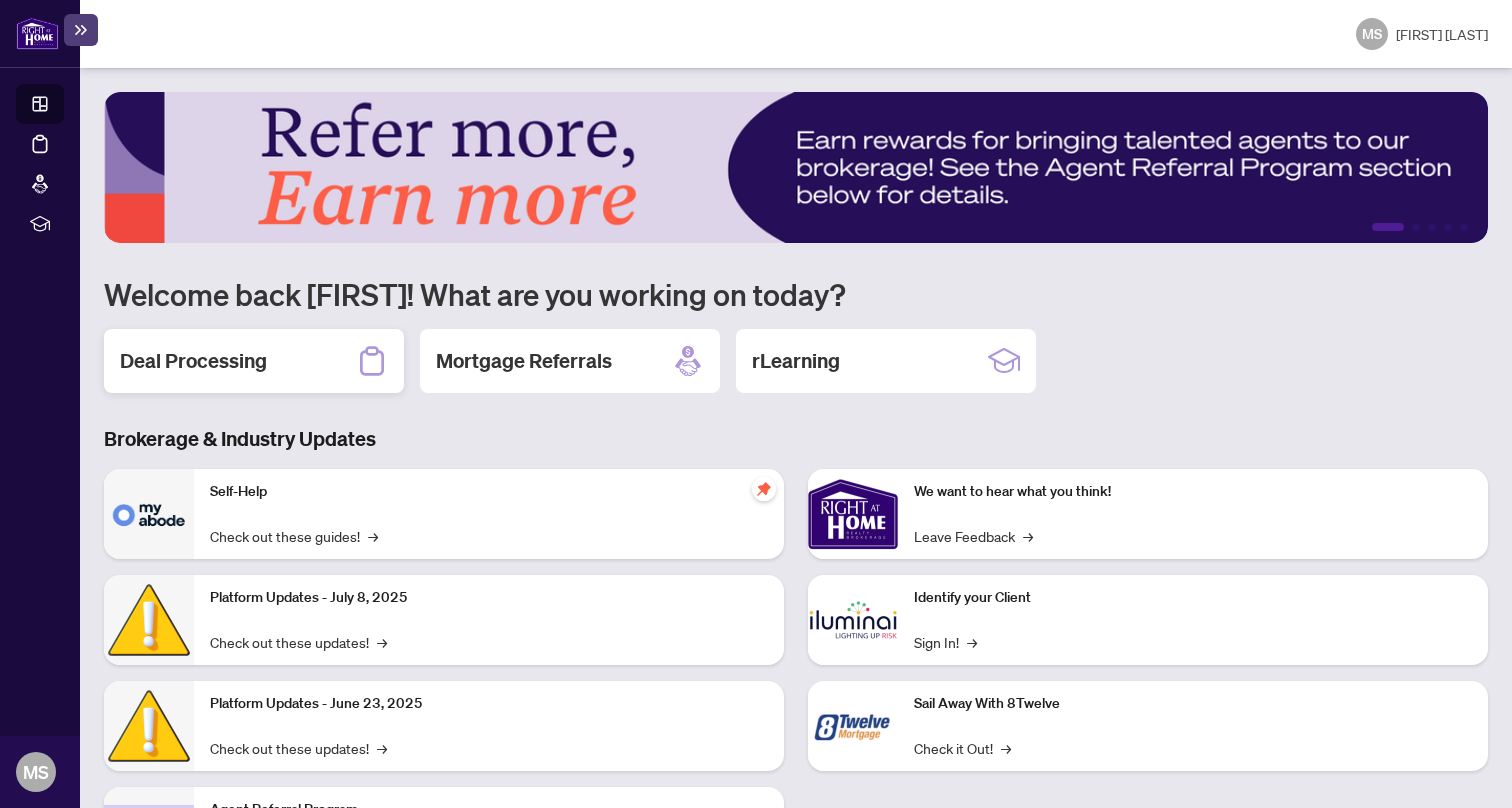 click on "Deal Processing" at bounding box center [193, 361] 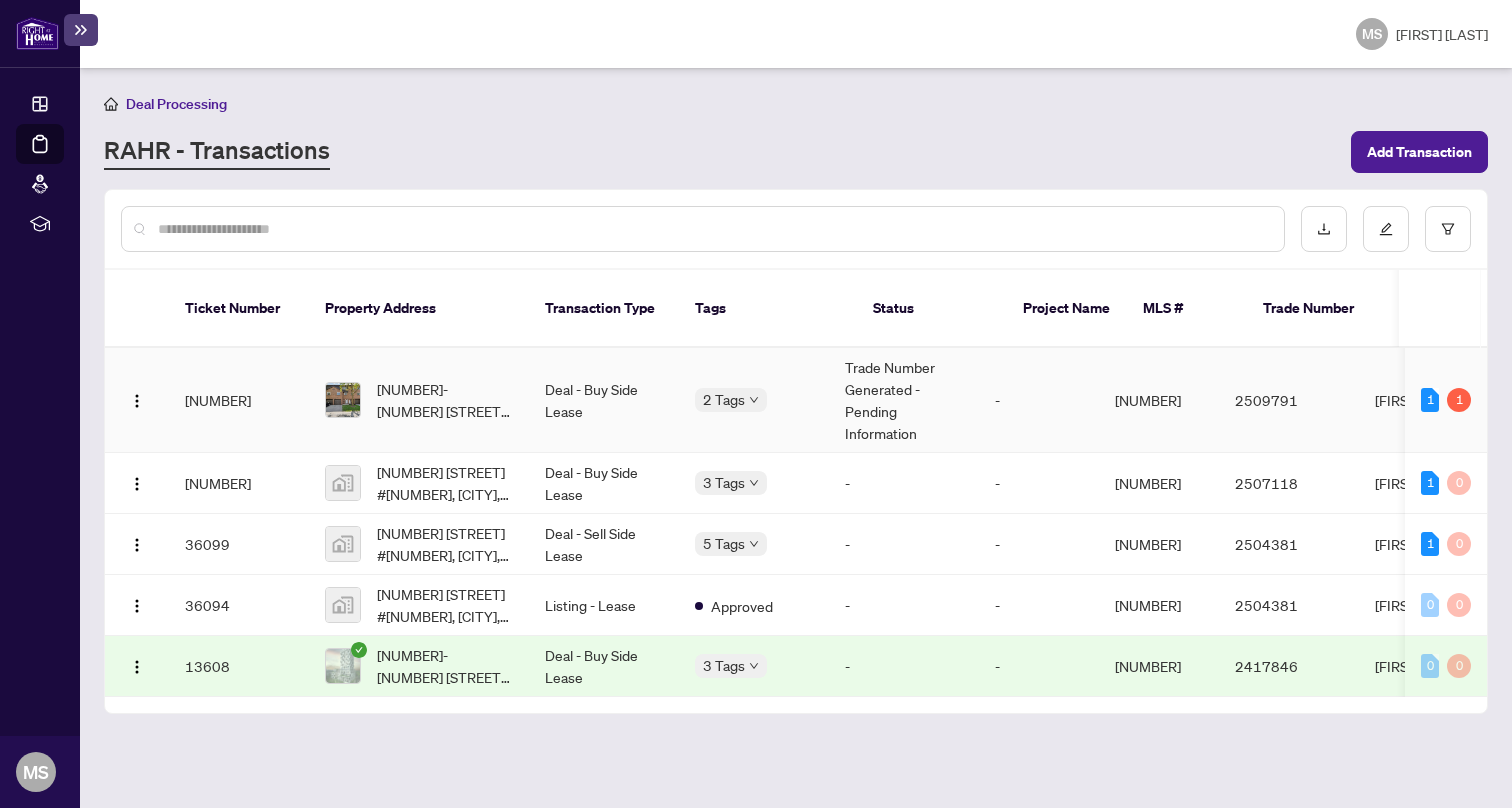 click on "[NUMBER]" at bounding box center (1159, 400) 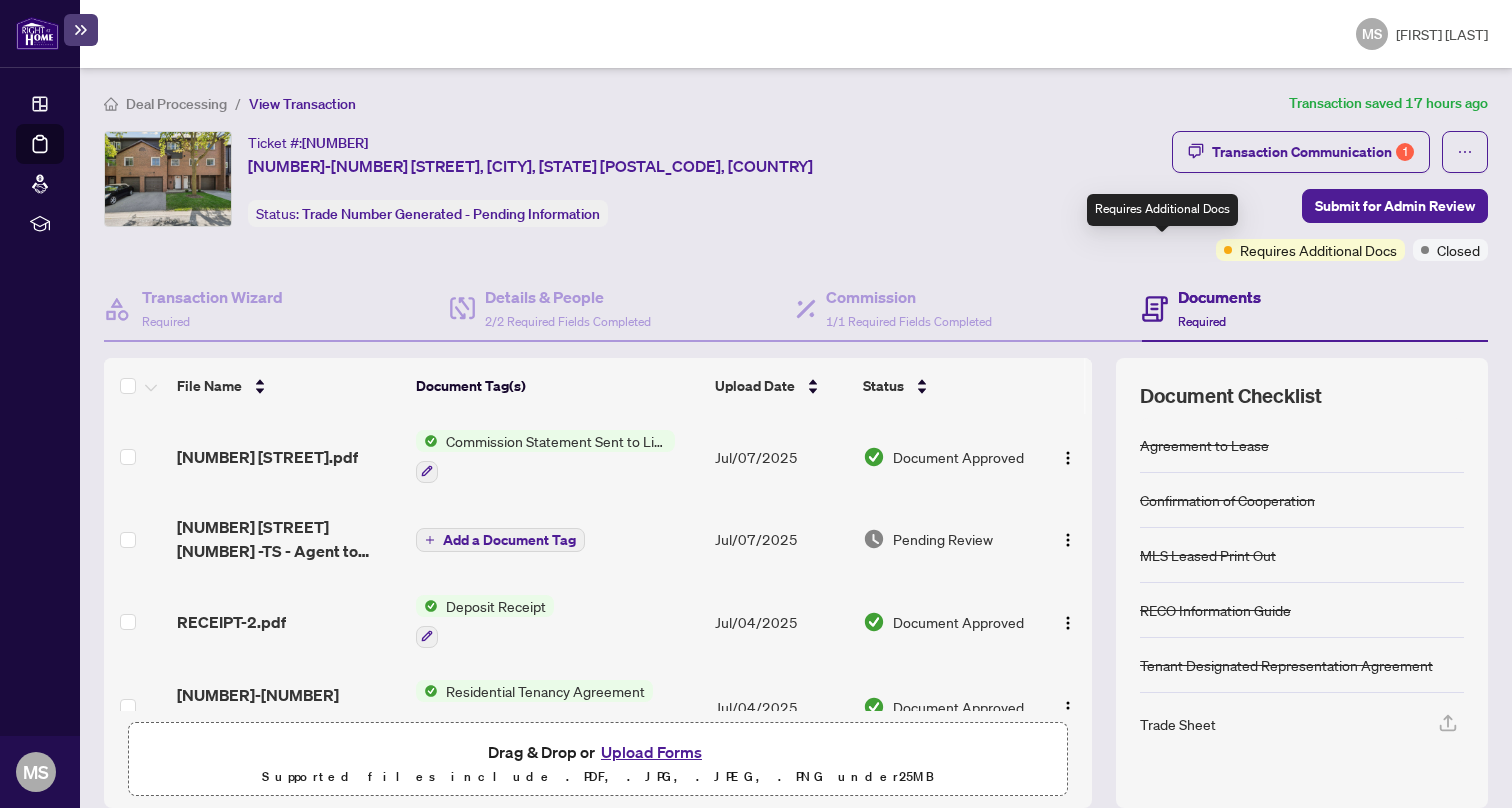 click on "Requires Additional Docs" at bounding box center [1318, 250] 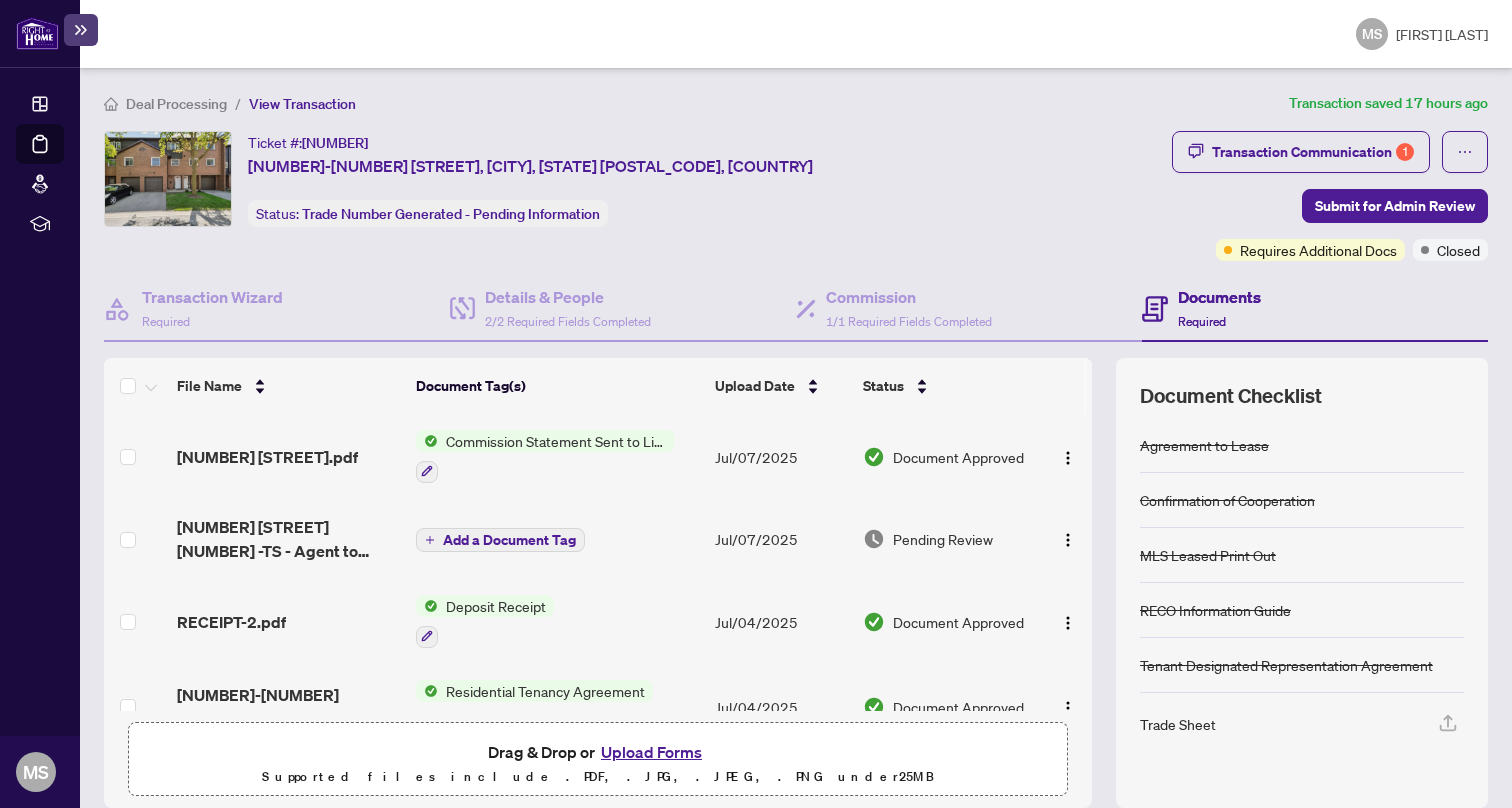 scroll, scrollTop: 0, scrollLeft: 0, axis: both 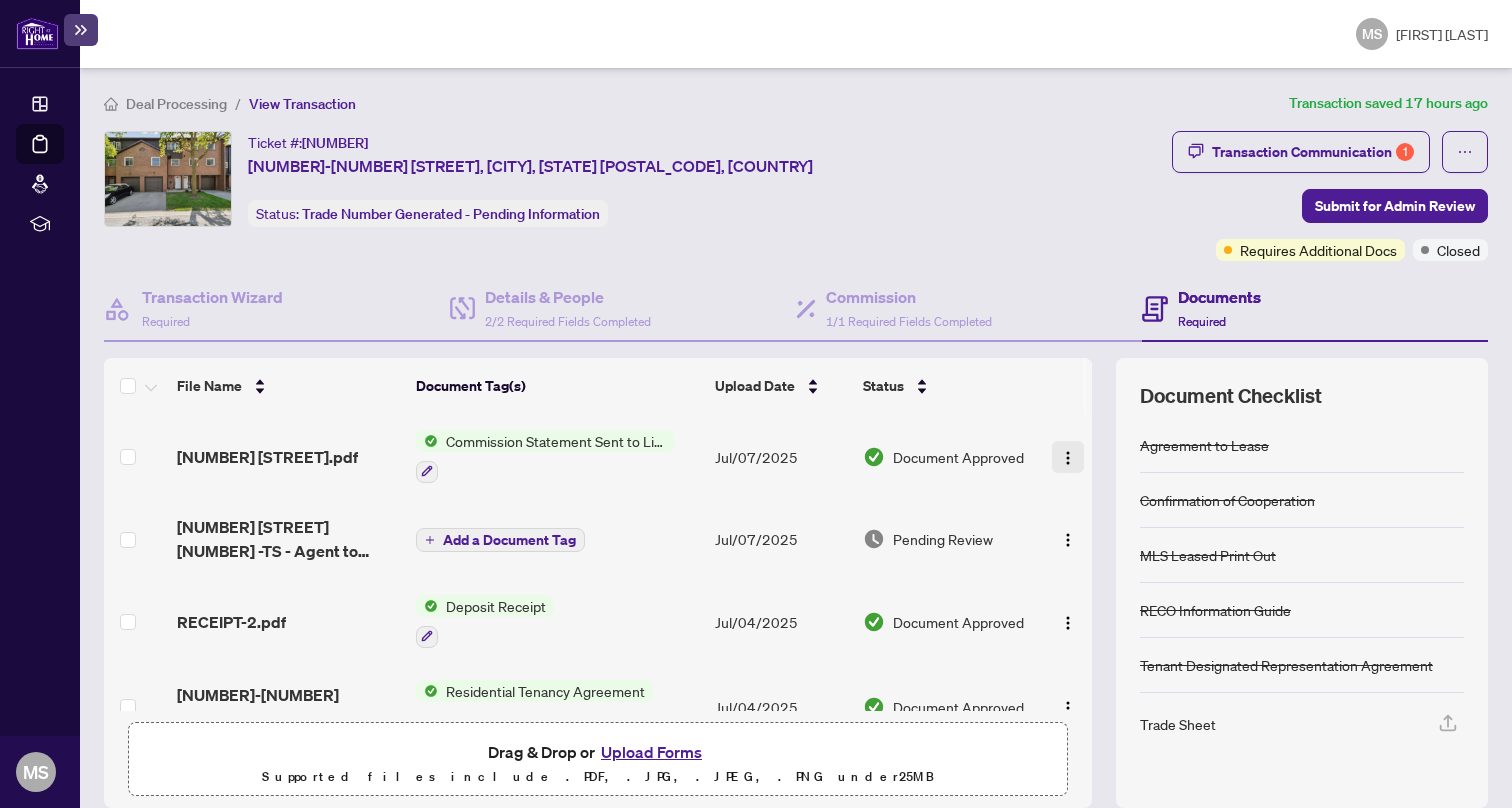 click at bounding box center (1068, 458) 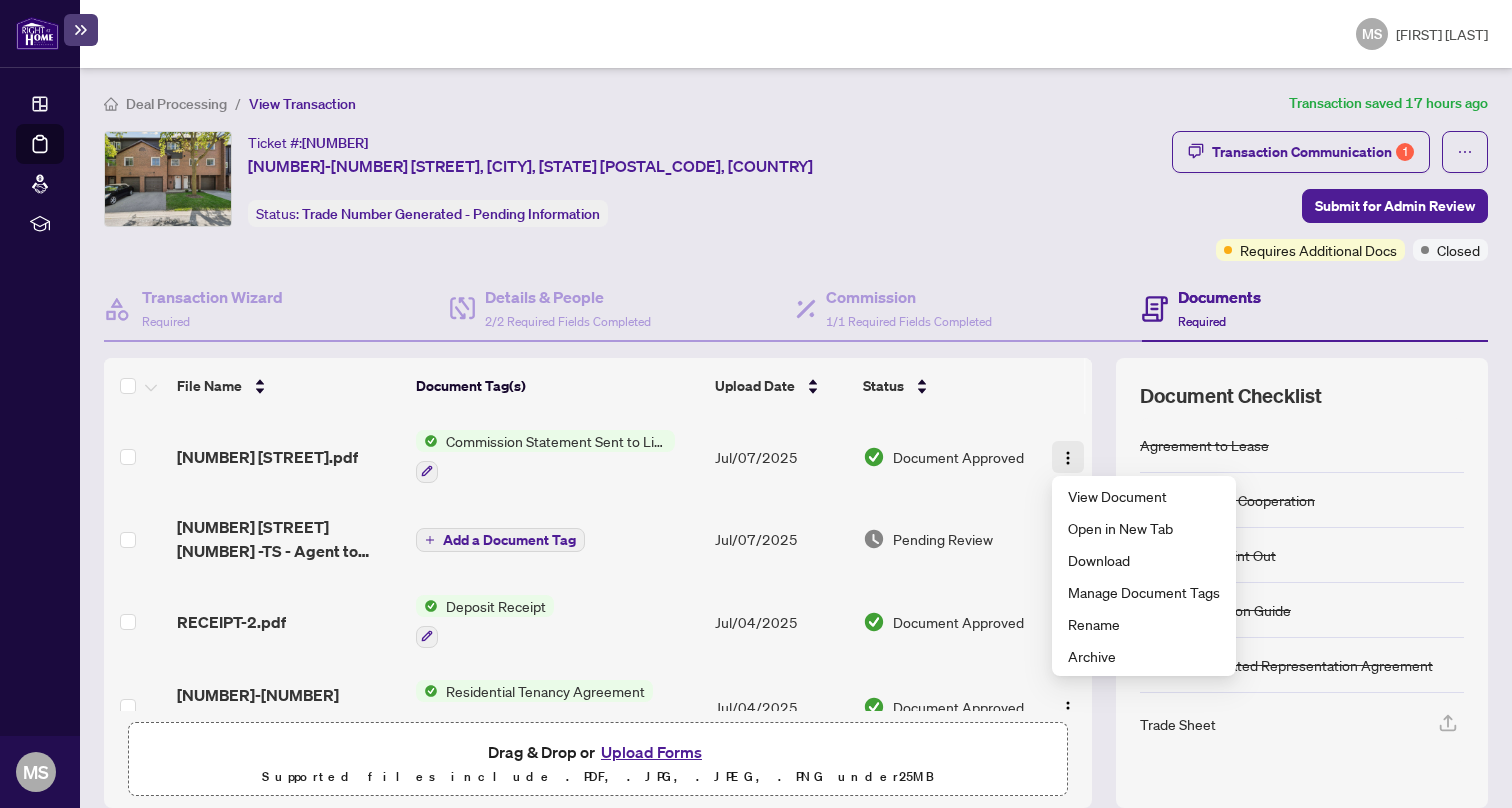 click at bounding box center (1068, 458) 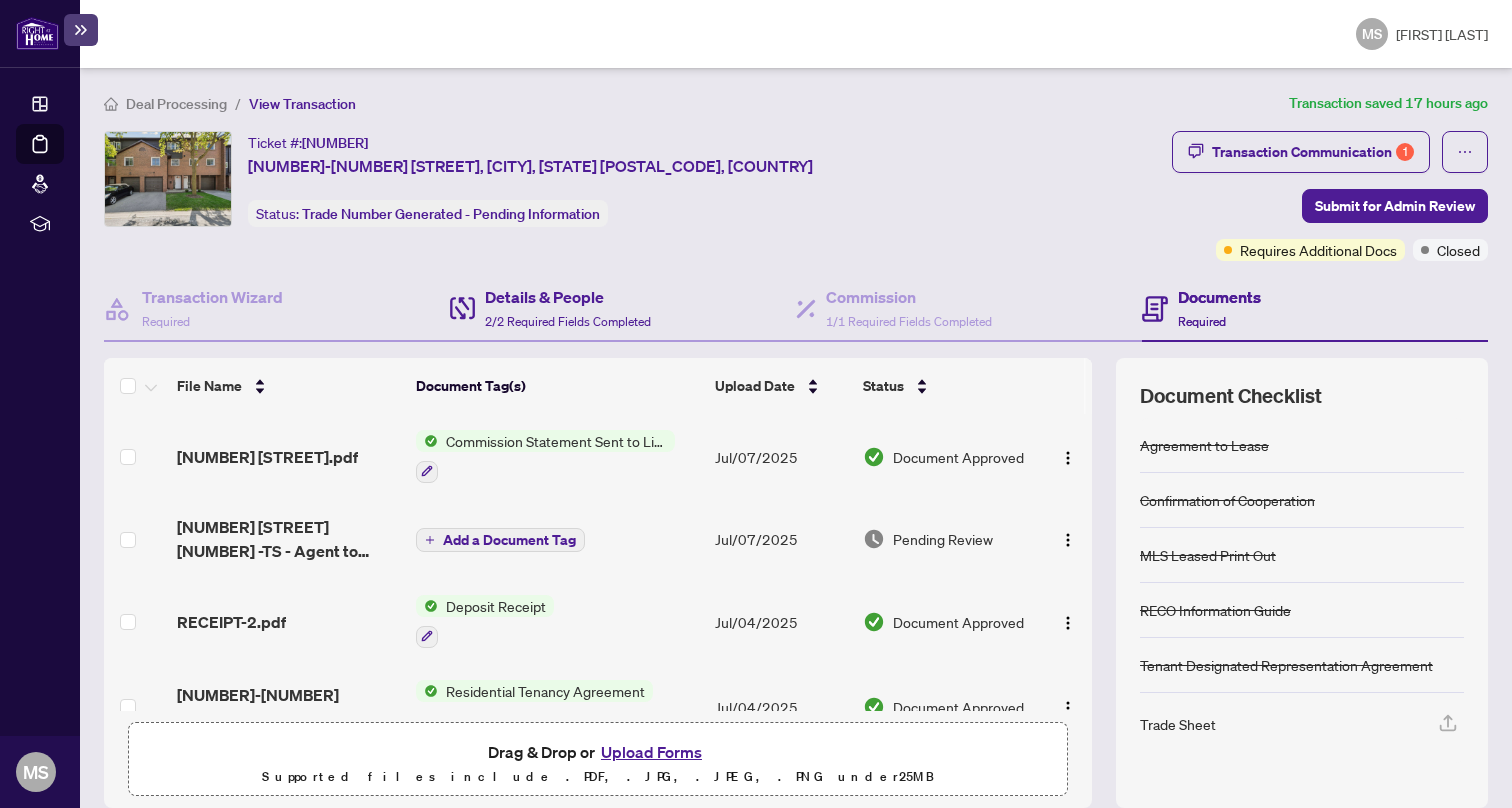 click on "Details & People 2/2 Required Fields Completed" at bounding box center (623, 309) 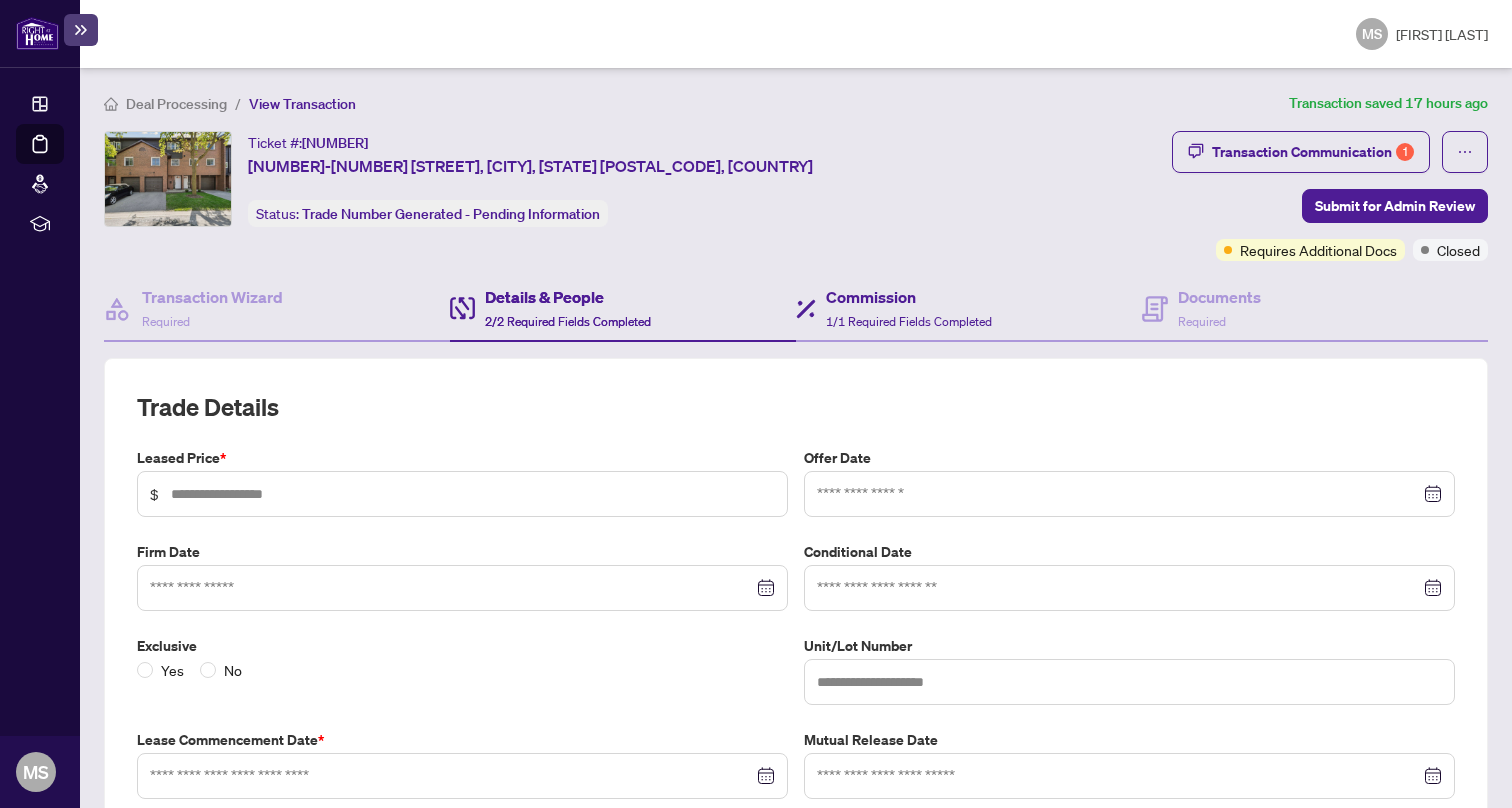 type on "*****" 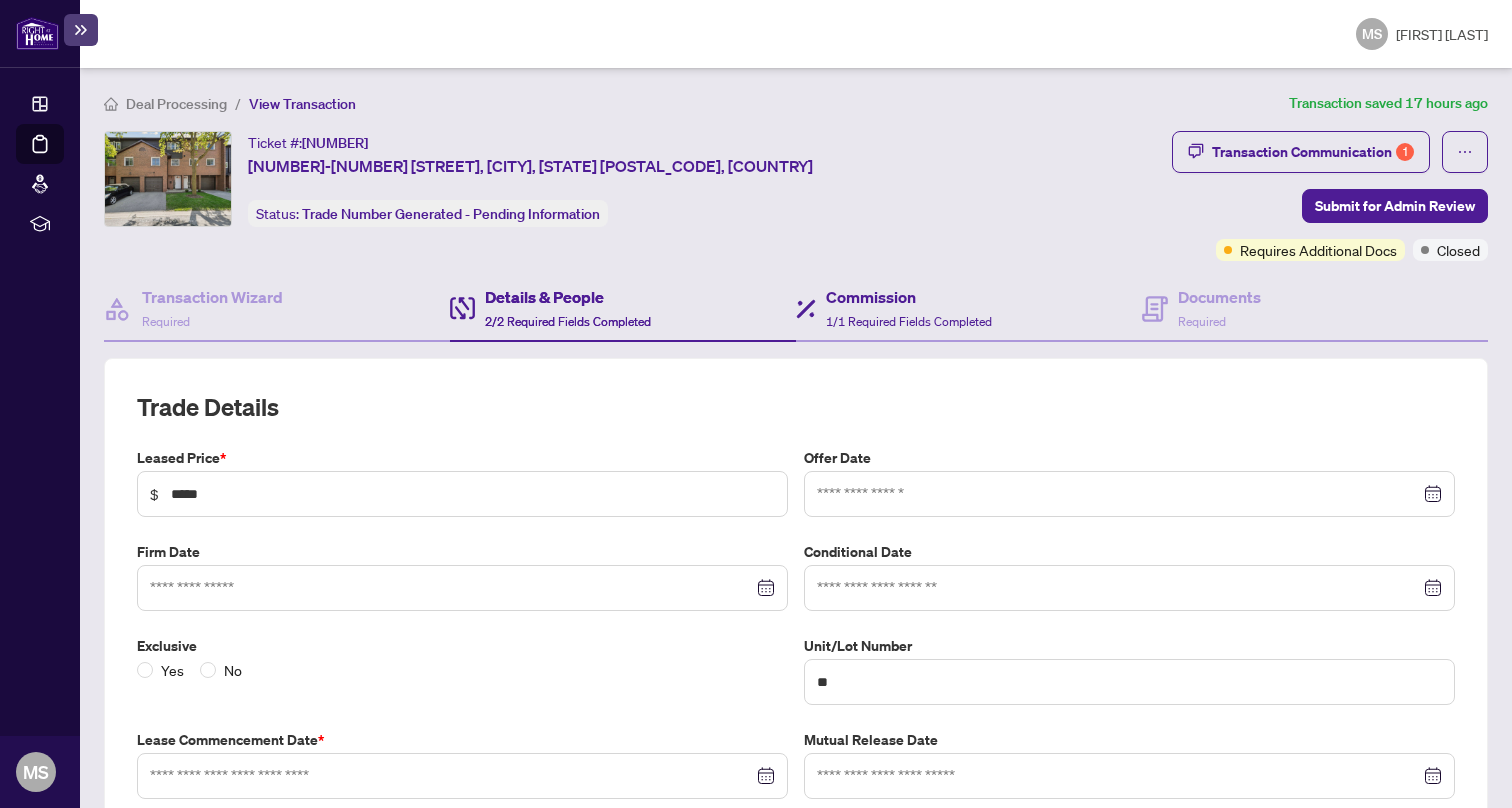 type on "**********" 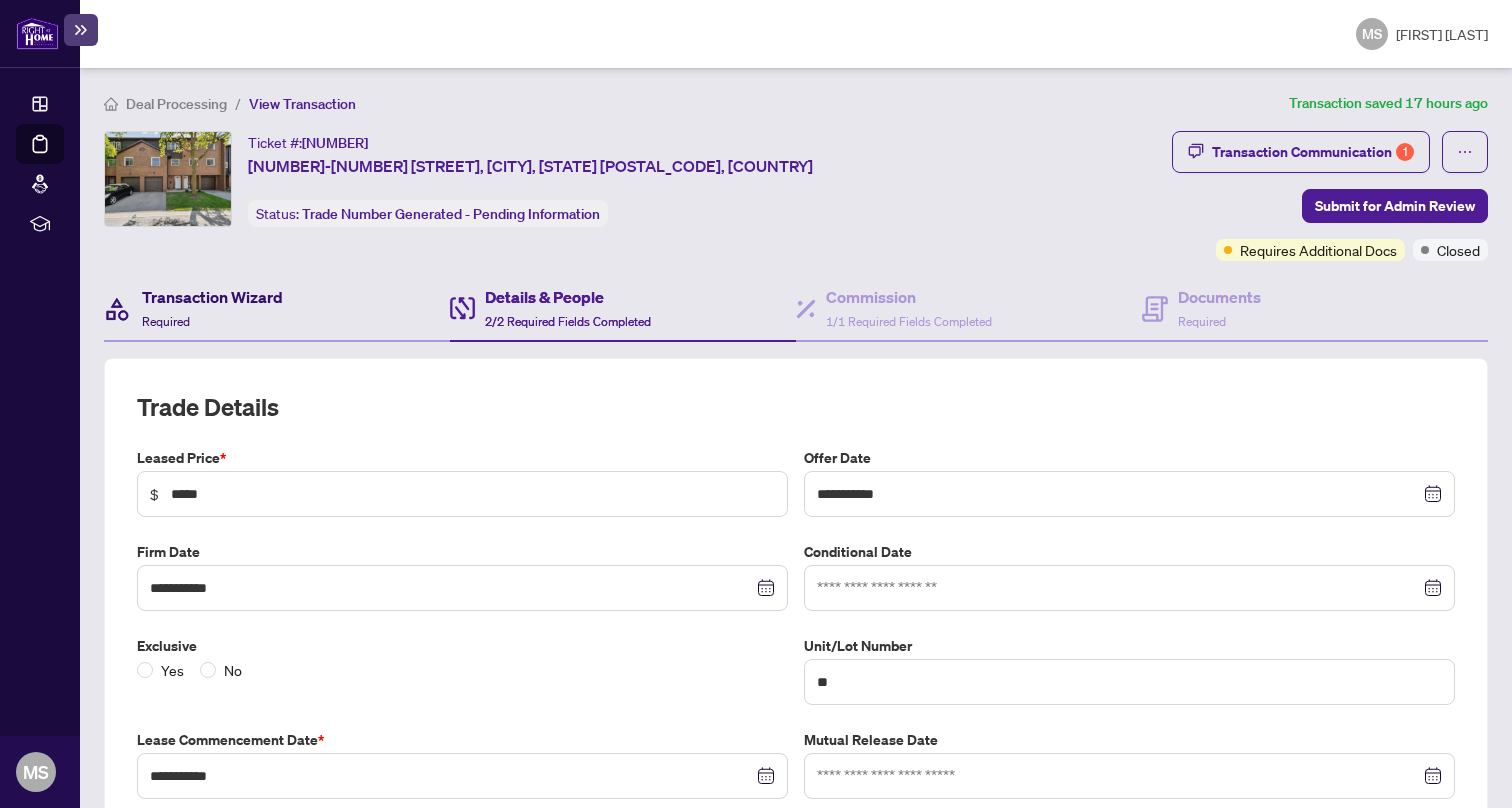 click on "Transaction Wizard" at bounding box center [212, 297] 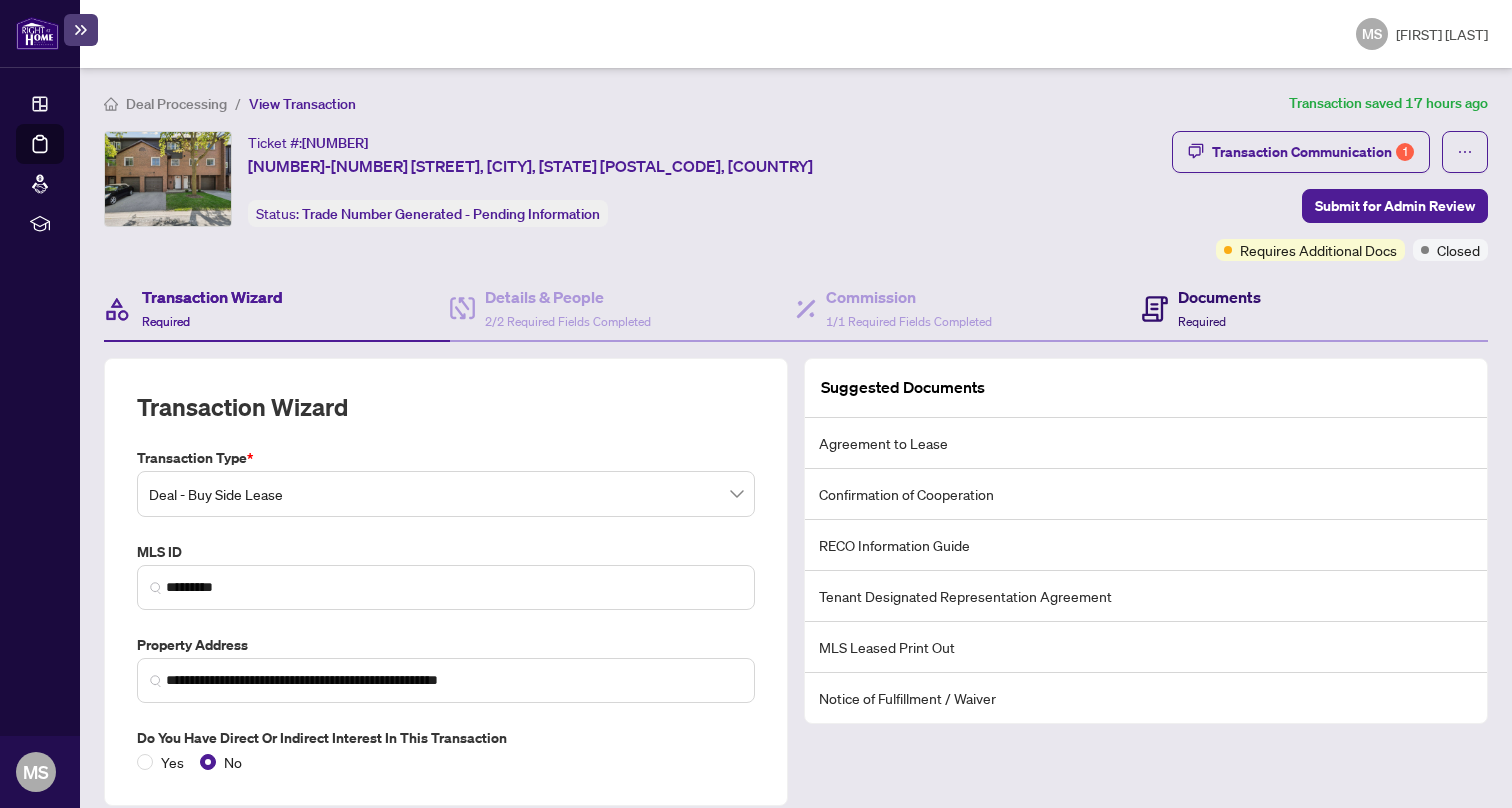 click on "Documents" at bounding box center [1219, 297] 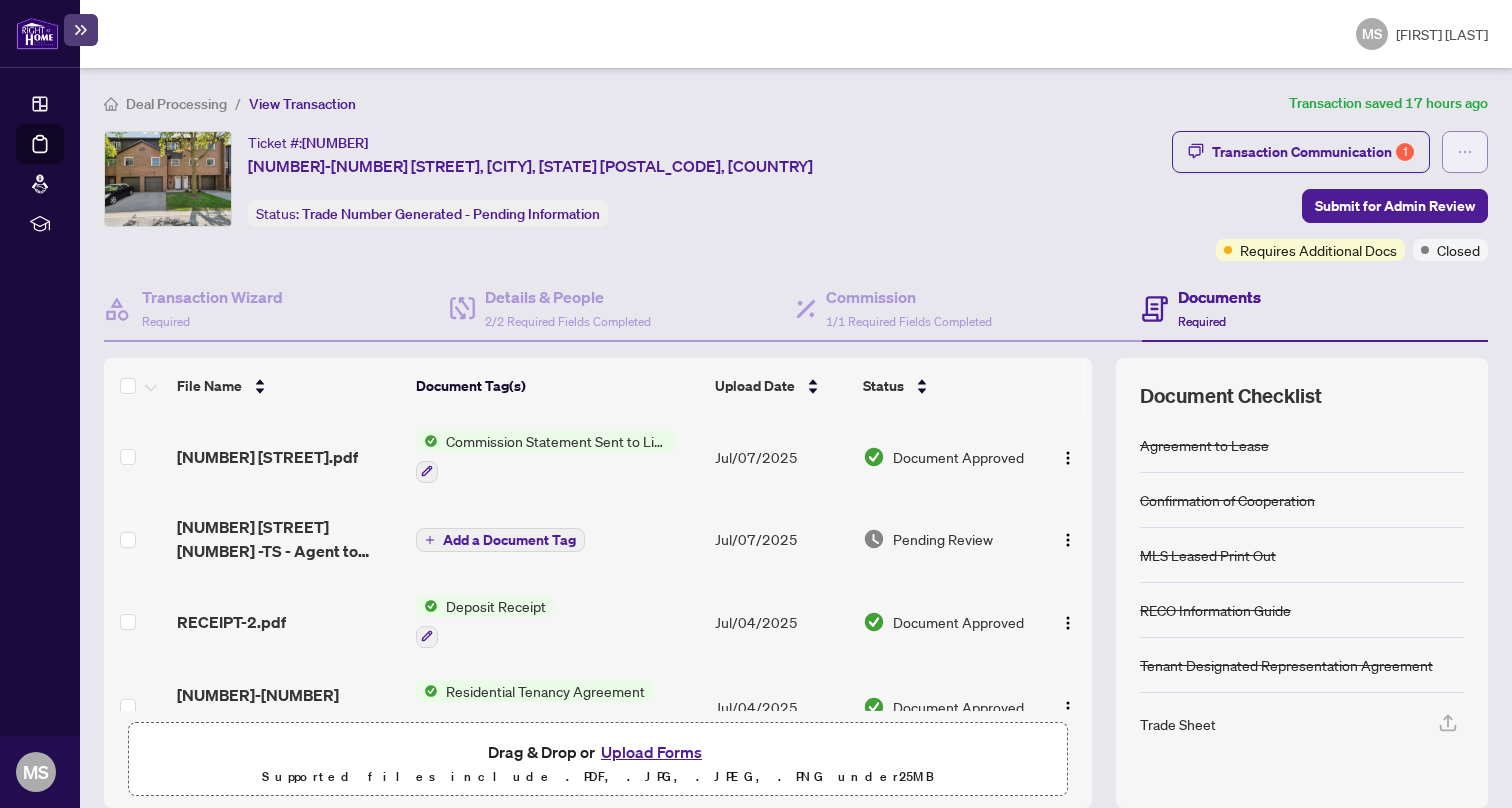 click at bounding box center [1465, 152] 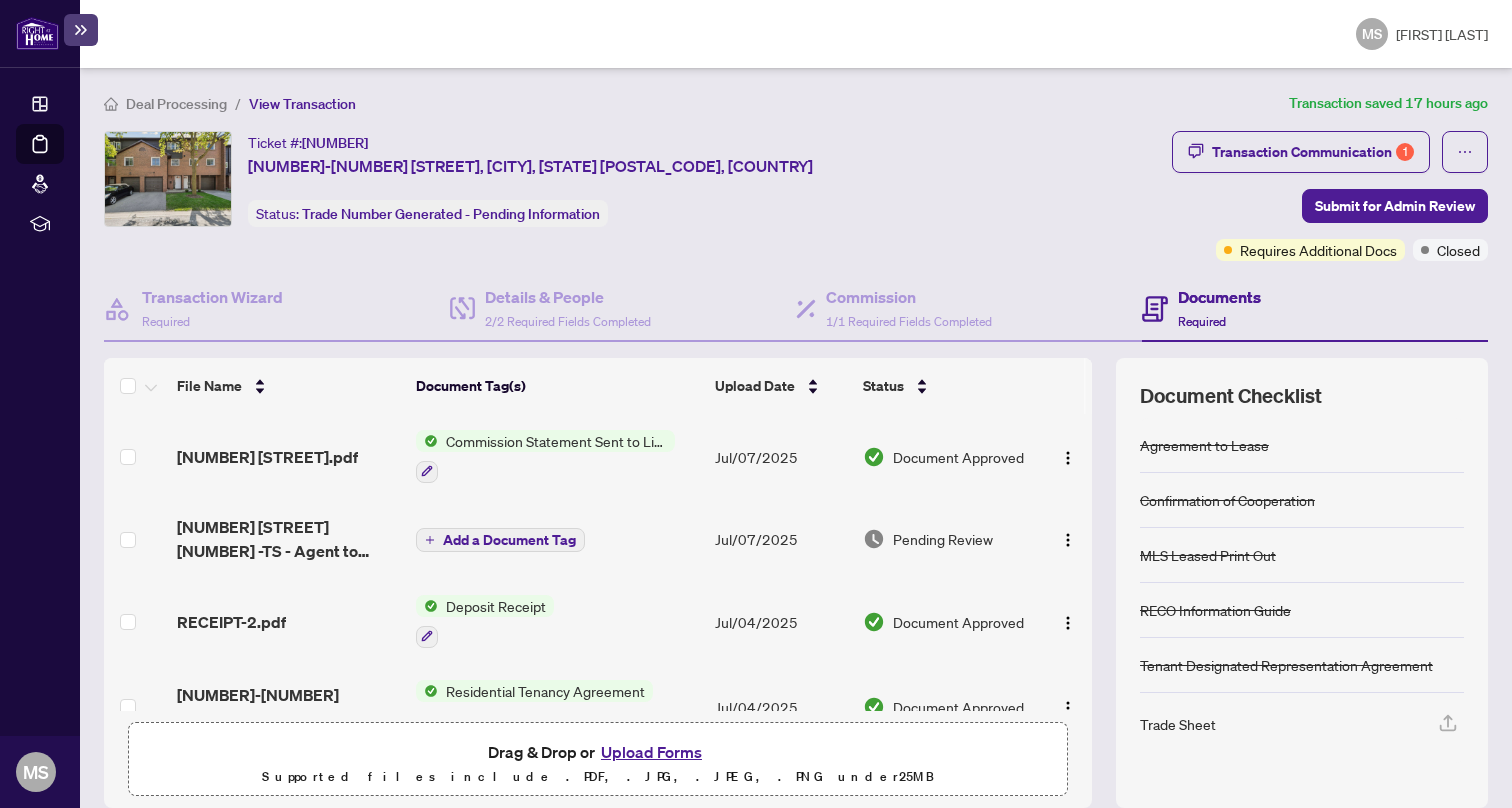 click on "Ticket #: [NUMBER] [NUMBER] [STREET], [CITY], [STATE] [POSTAL_CODE], [COUNTRY] Status: Trade Number Generated - Pending Information Submit for Admin Review" at bounding box center (634, 179) 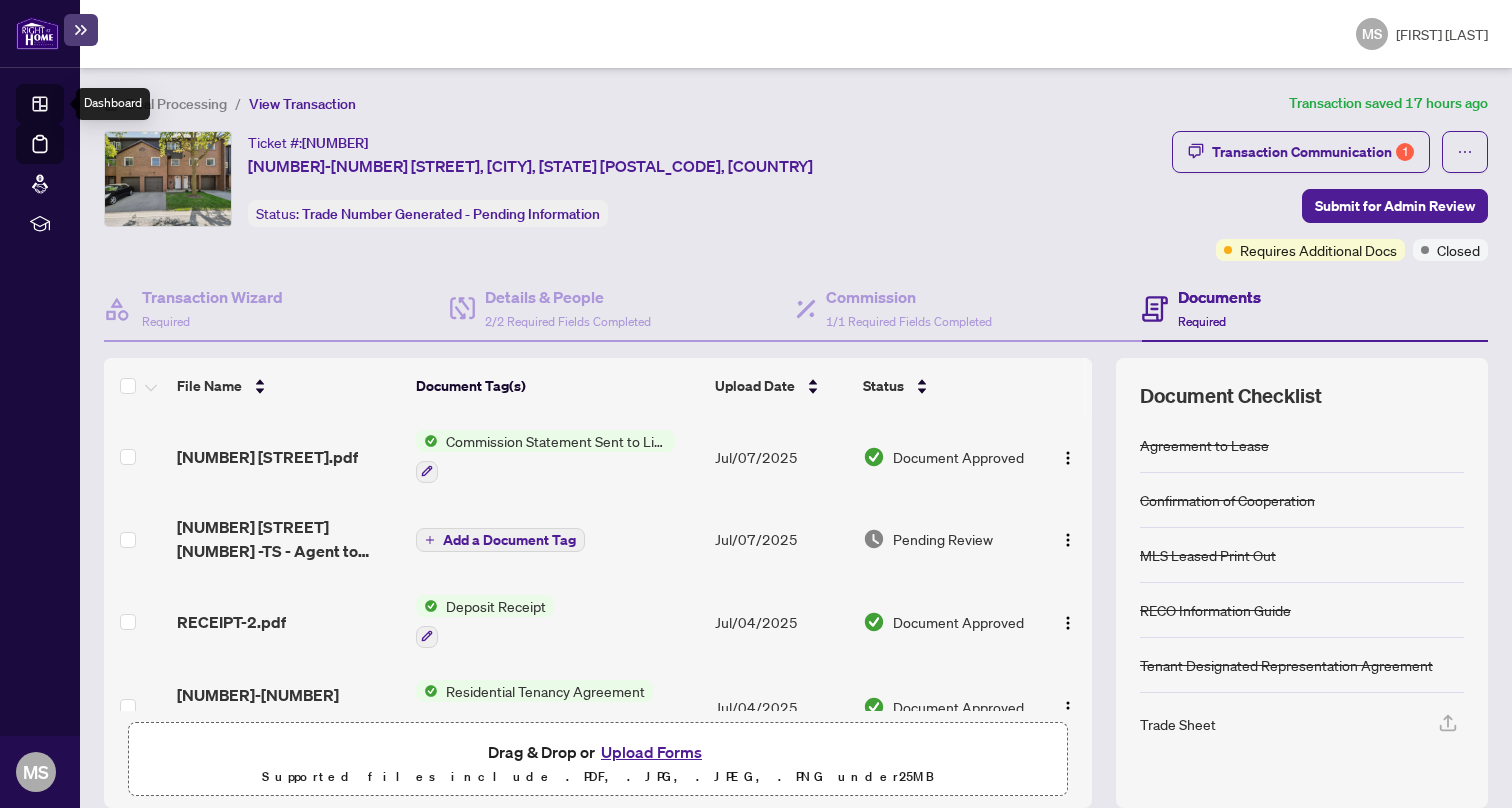 click on "Dashboard" at bounding box center [62, 107] 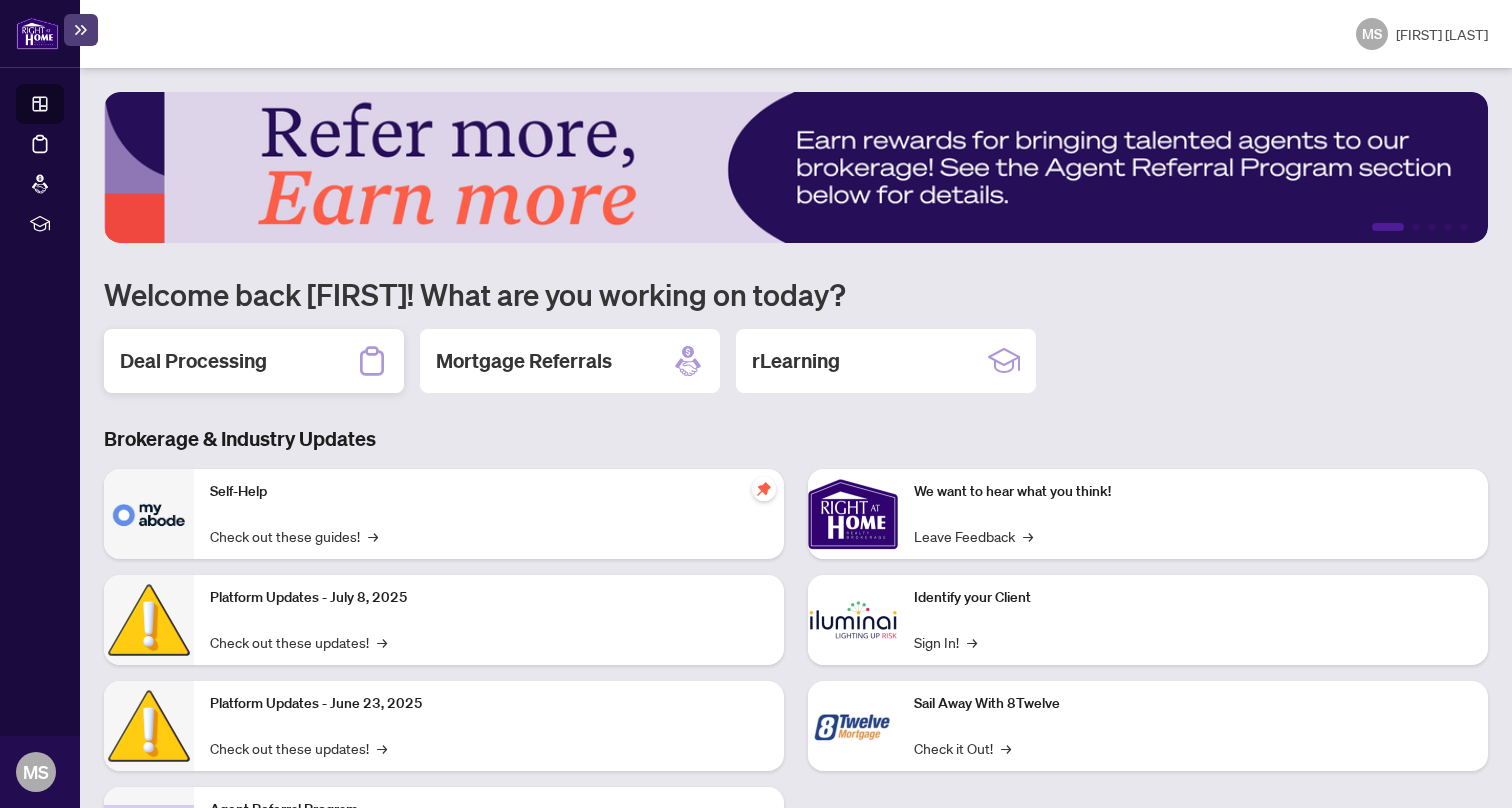 click on "Deal Processing" at bounding box center (254, 361) 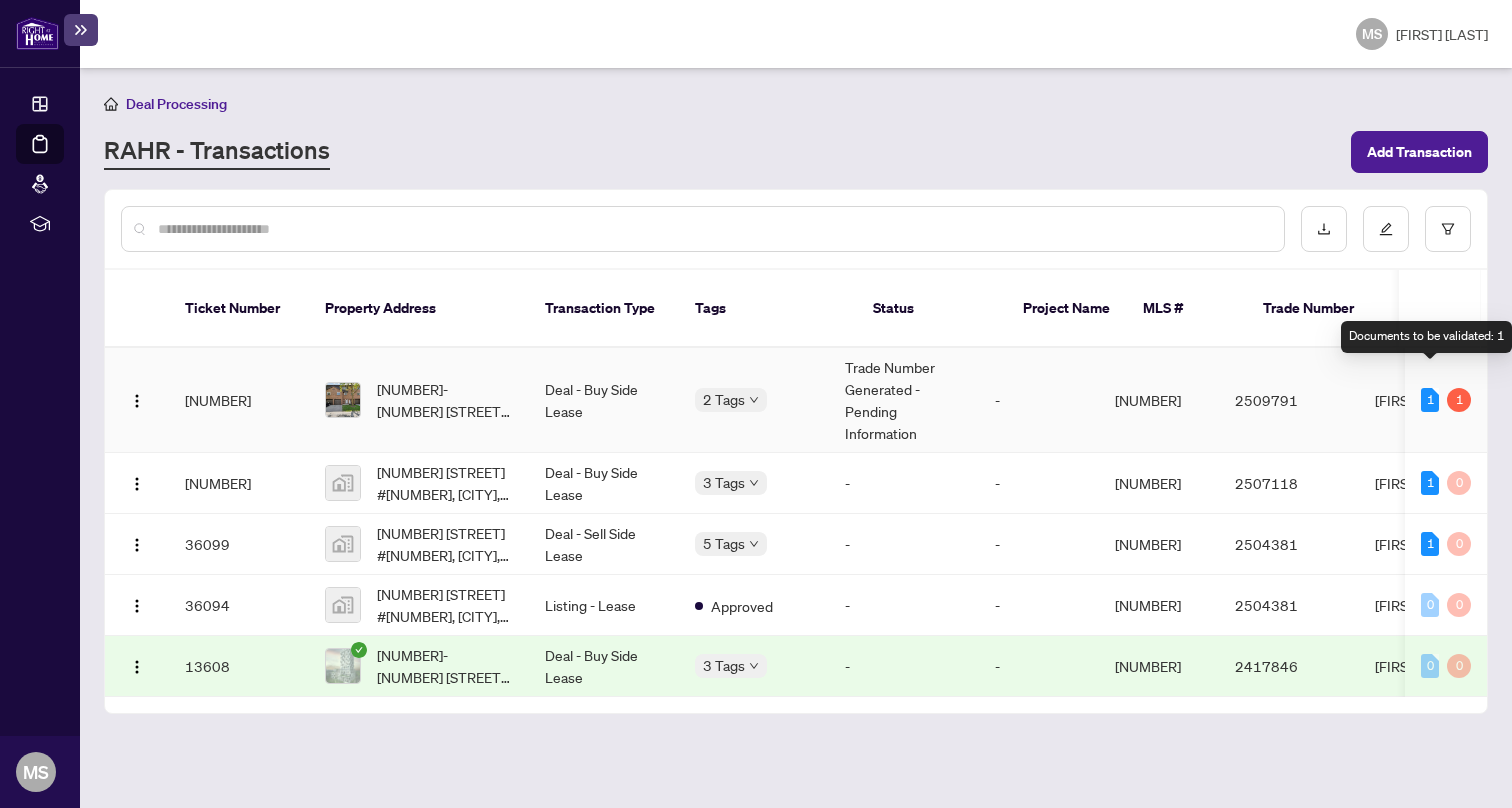 click on "1" at bounding box center (1430, 400) 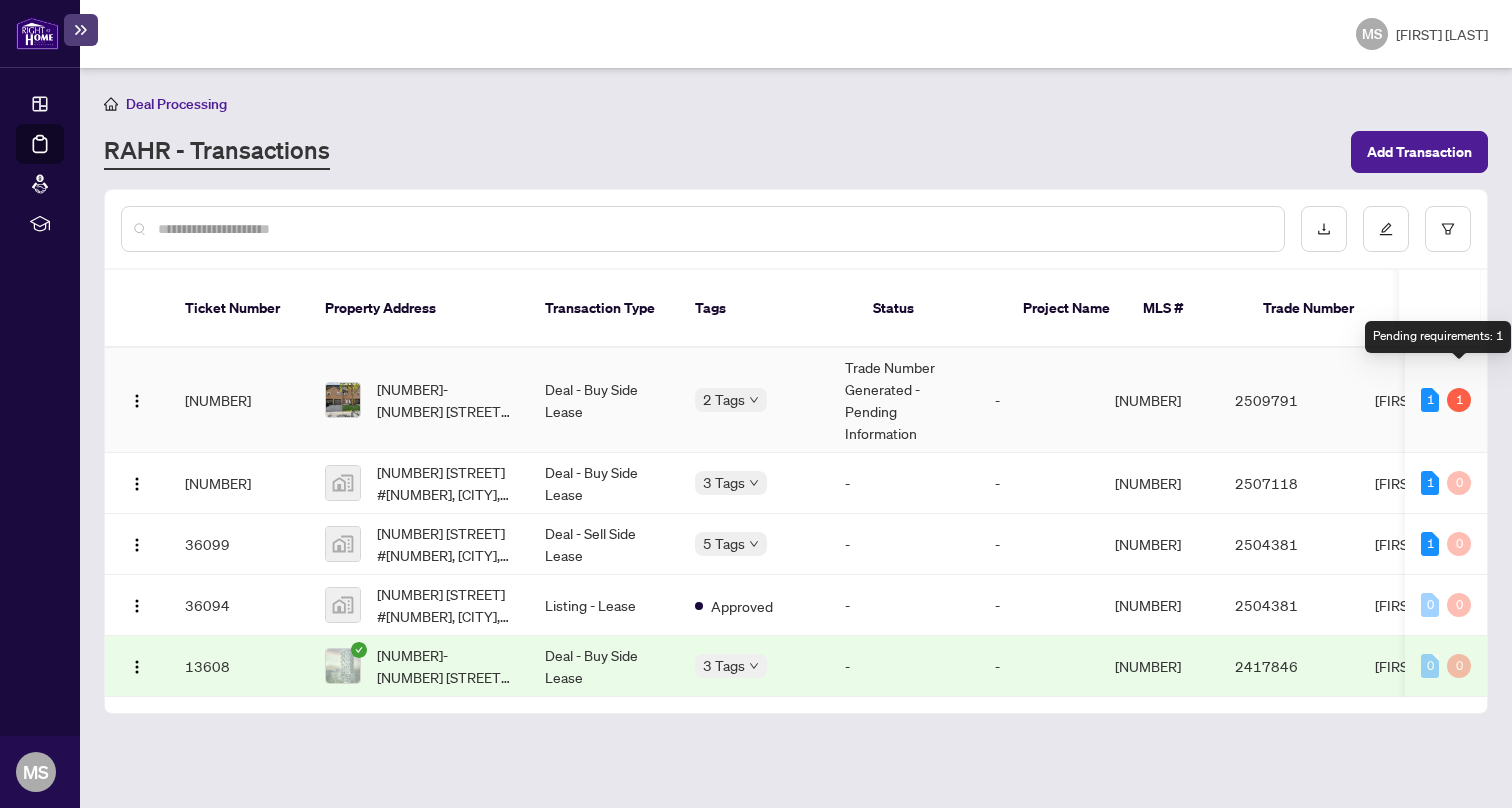 click on "1" at bounding box center [1459, 400] 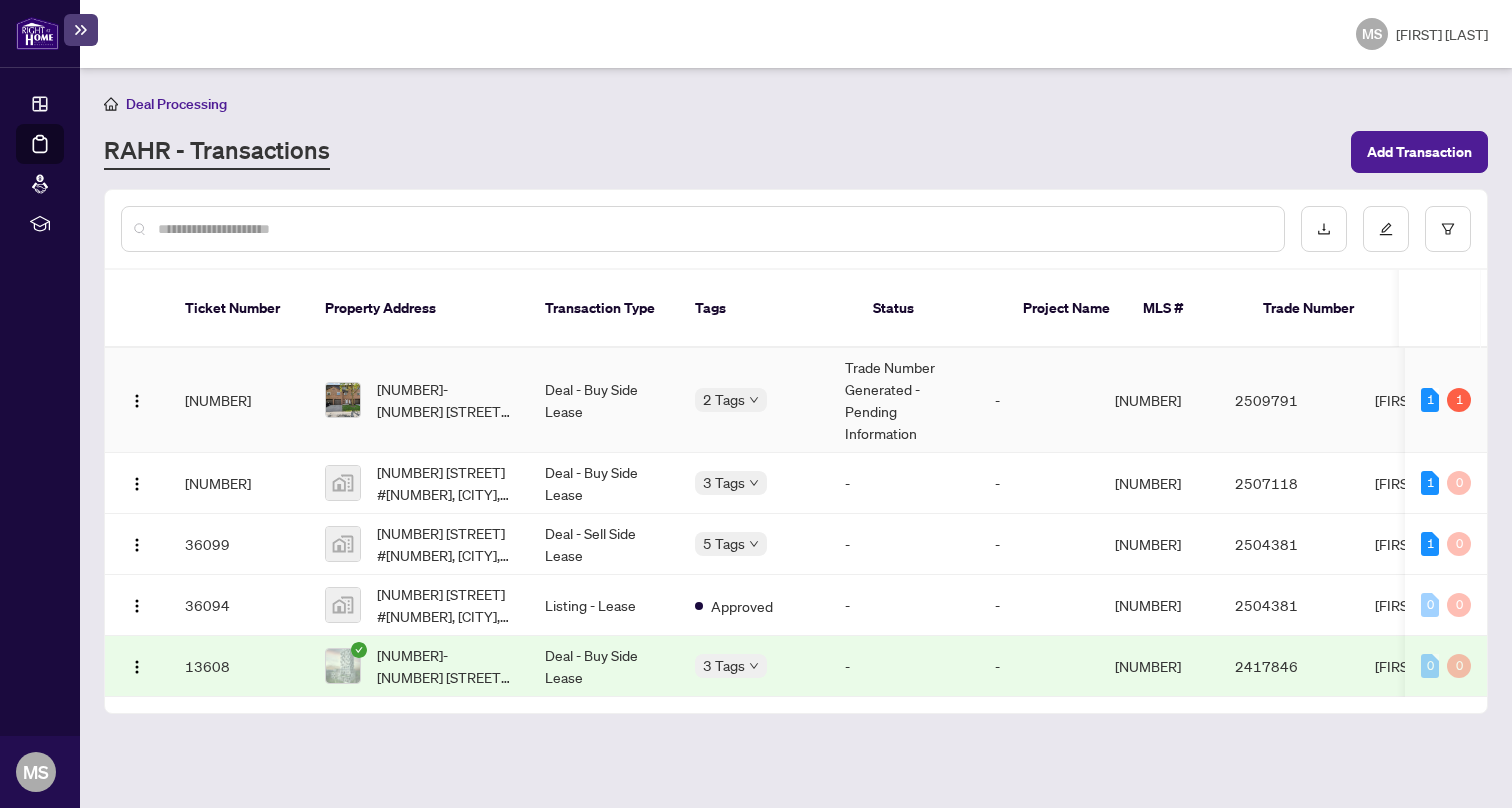 click on "2509791" at bounding box center [1289, 400] 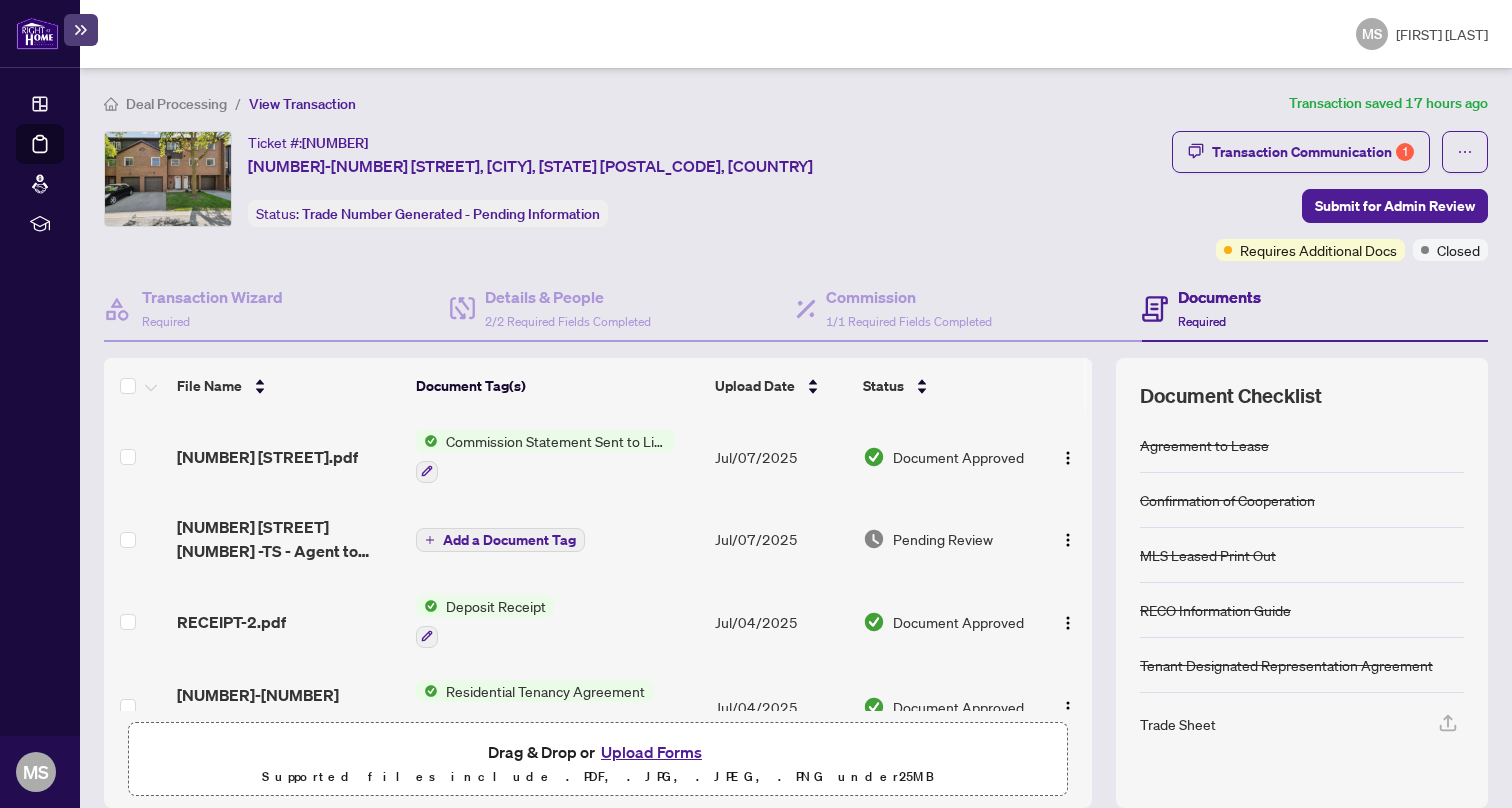 scroll, scrollTop: 0, scrollLeft: 0, axis: both 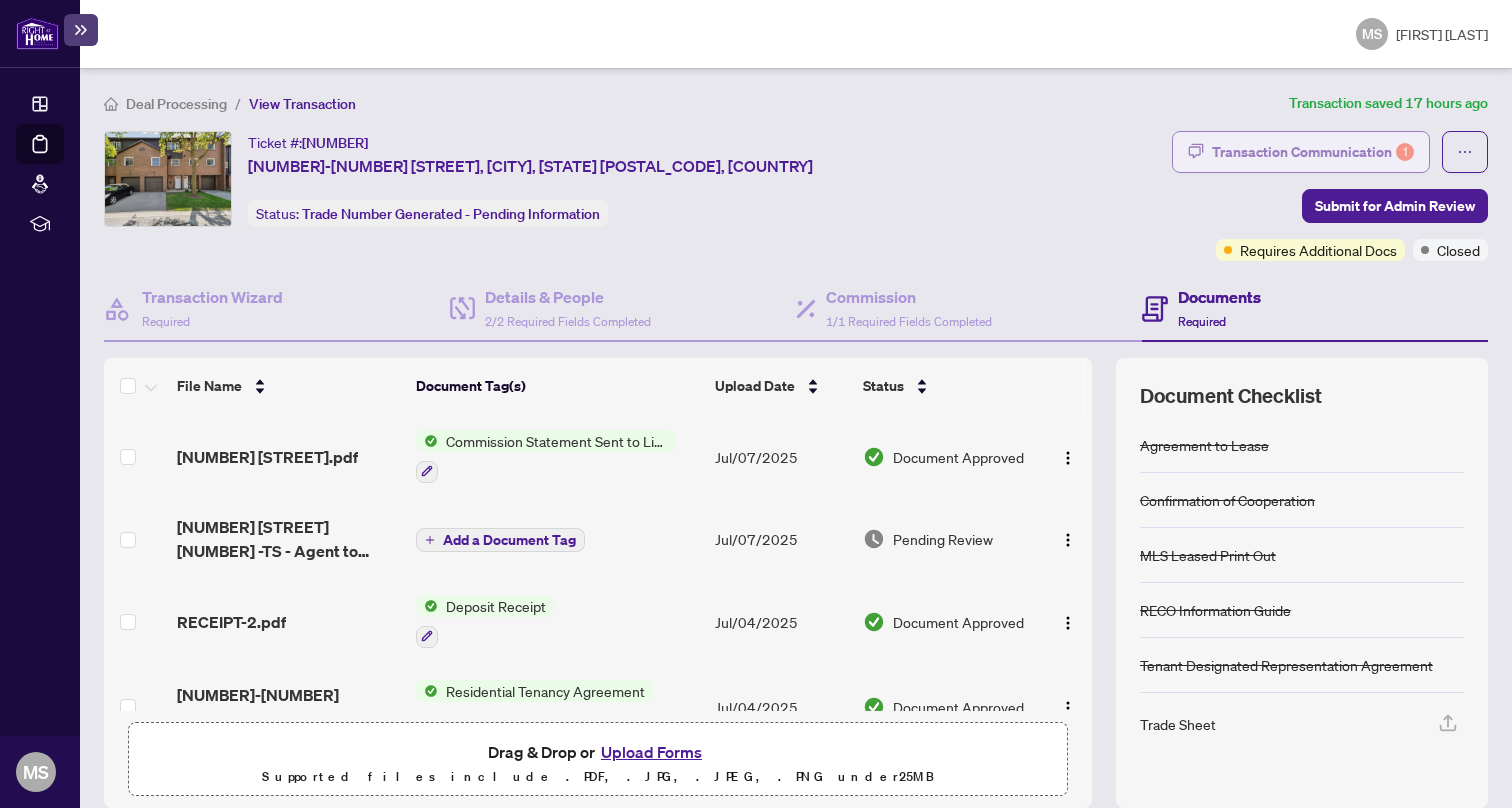 click 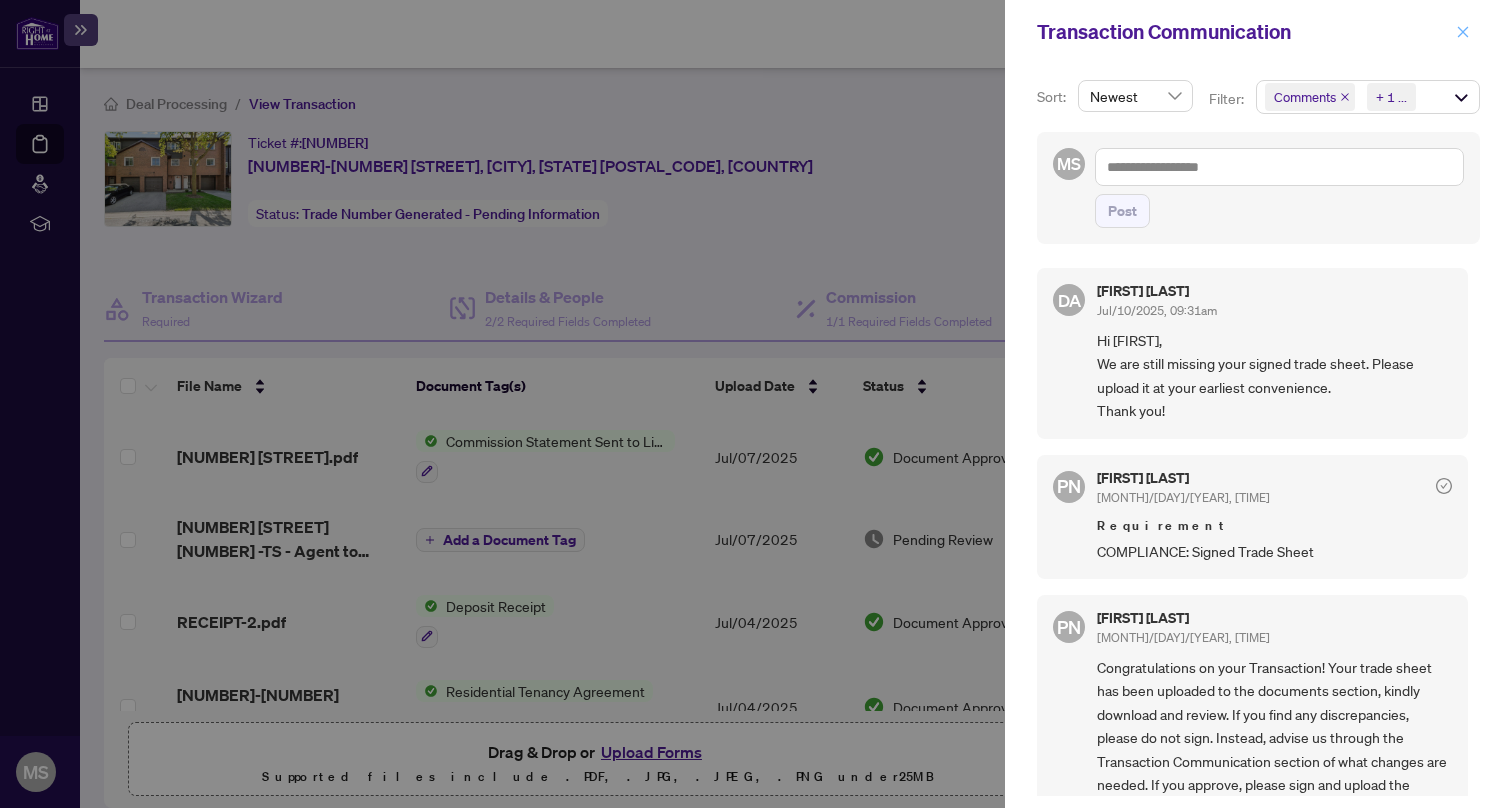 click 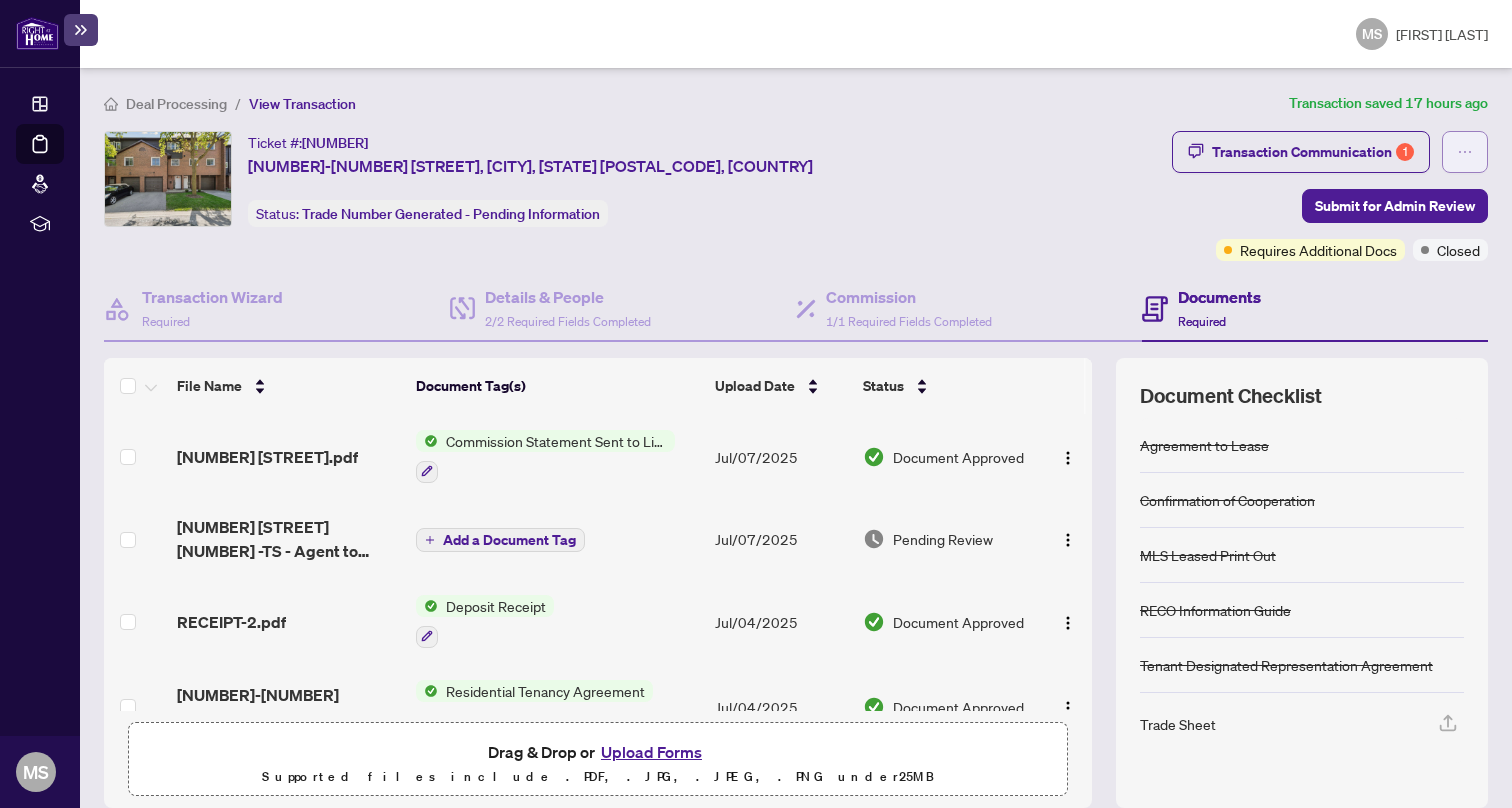 click at bounding box center [1465, 152] 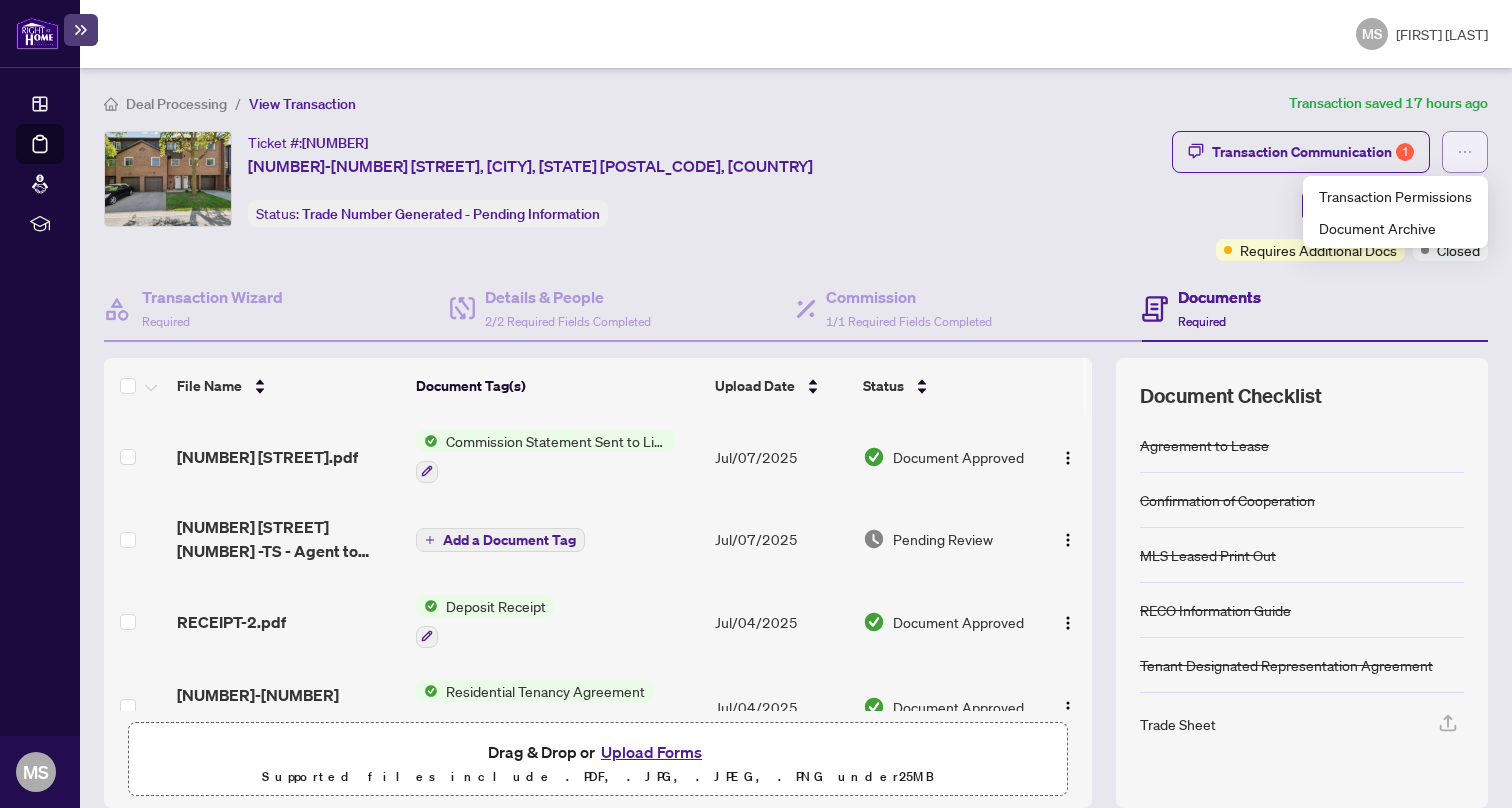 click at bounding box center (1465, 152) 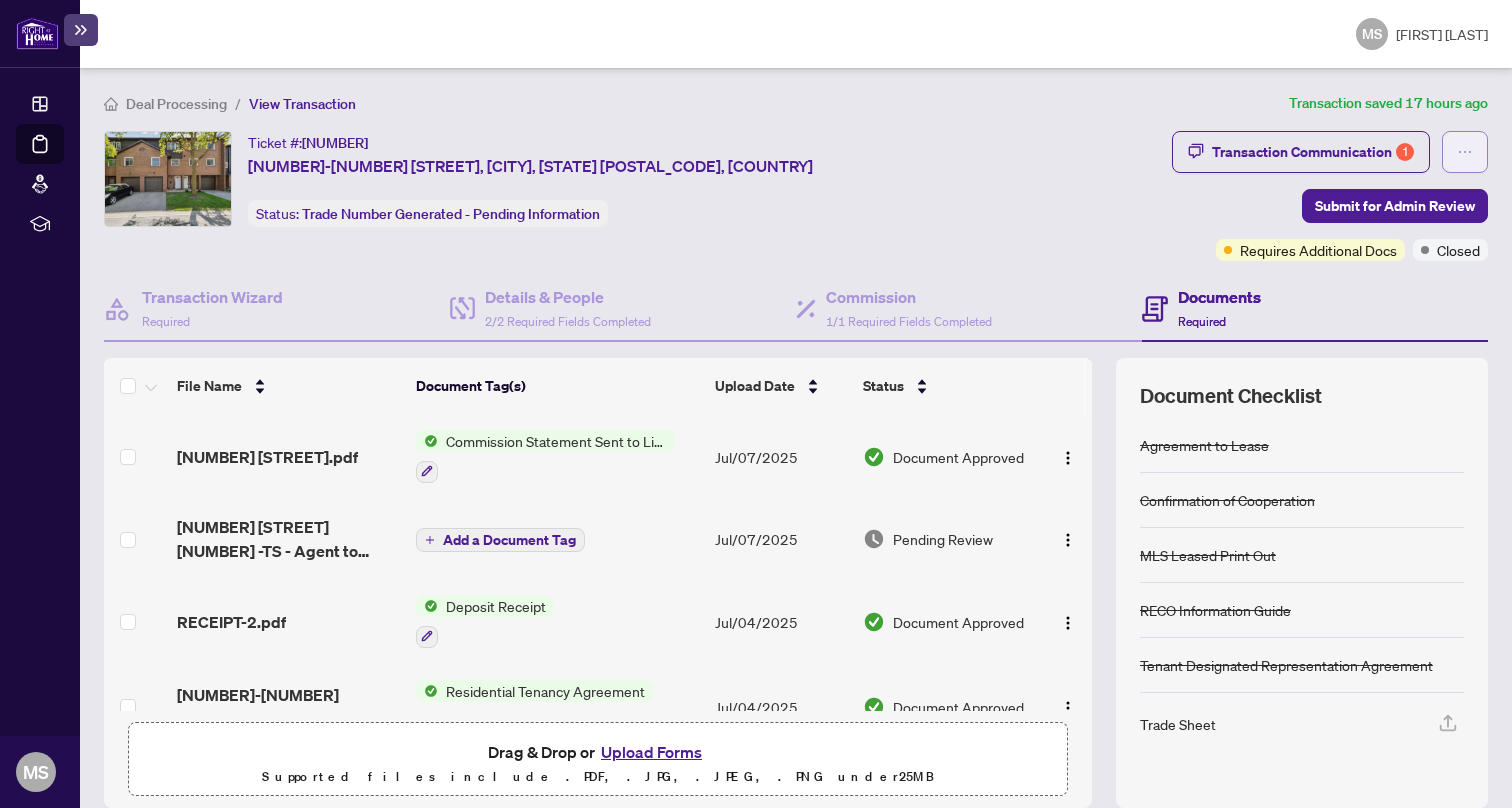 click at bounding box center [1465, 152] 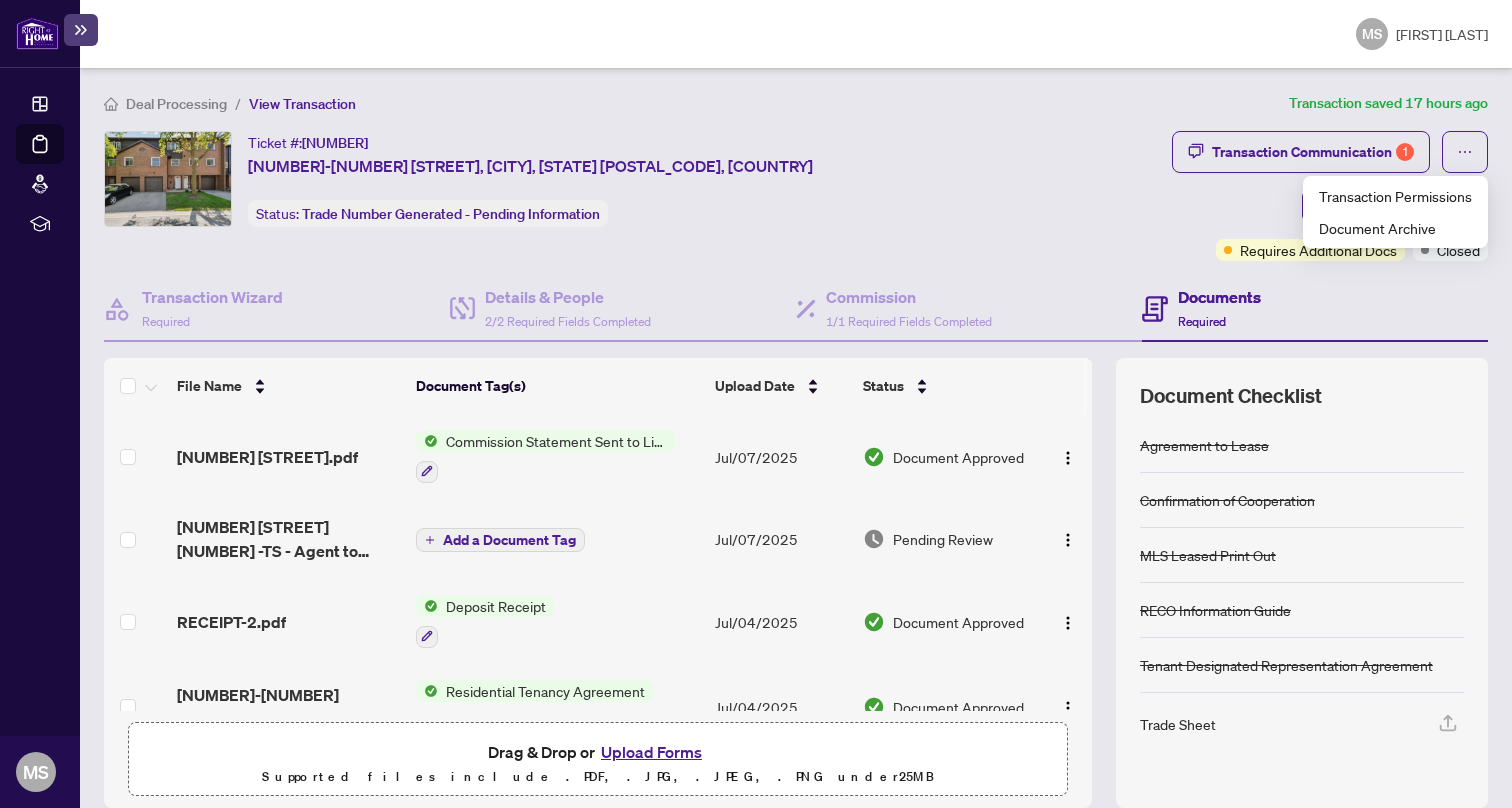 click on "Deal Processing / View Transaction Transaction saved [NUMBER] hours ago Ticket #: [NUMBER] [NUMBER] [STREET], [CITY], [STATE] [POSTAL_CODE], [COUNTRY] Status: Trade Number Generated - Pending Information Submit for Admin Review Transaction Communication 1 Submit for Admin Review Requires Additional Docs Closed Transaction Wizard Required Details & People 2/2 Required Fields Completed Commission 1/1 Required Fields Completed Documents Required File Name Document Tag(s) Upload Date Status [NUMBER] [STREET] [NUMBER] -CS.pdf Commission Statement Sent to Listing Brokerage [MONTH]/[DAY]/[YEAR] Document Approved [NUMBER] [STREET] [NUMBER] -TS - Agent to Review.pdf Add a Document Tag [MONTH]/[DAY]/[YEAR] Pending Review RECEIPT-2.pdf Deposit Receipt [MONTH]/[DAY]/[YEAR] Document Approved [NUMBER]-[NUMBER] [STREET] -Residential_Tenancy_Agreement SIGNED - Signed.pdf Residential Tenancy Agreement [MONTH]/[DAY]/[YEAR] Document Approved [NUMBER]_Tenant_Designated_Representation_Agreement_-_PropTx-OREA.pdf Tenant Designated Representation Agreement RECO Information Guide + 1" at bounding box center (796, 479) 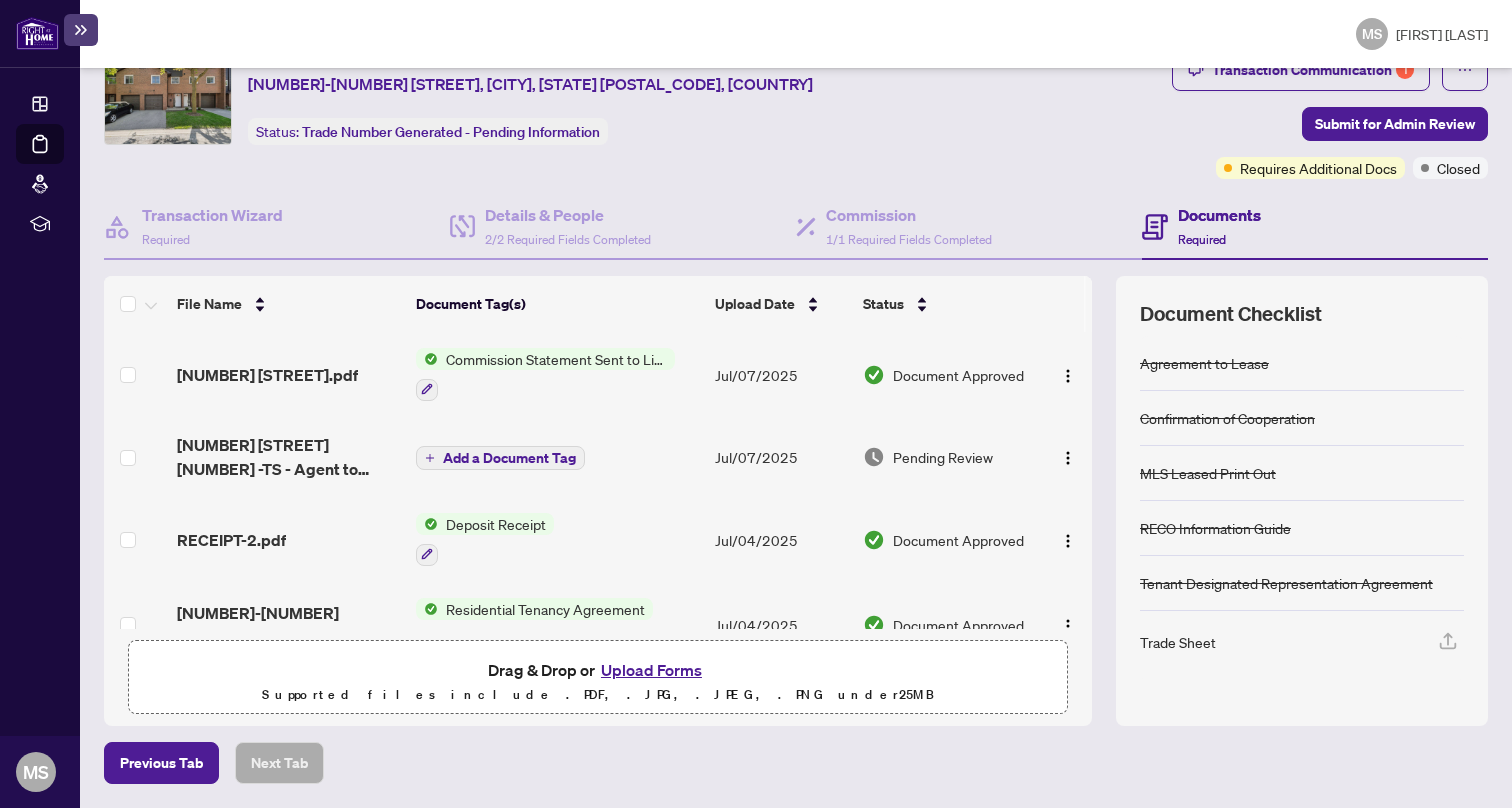 scroll, scrollTop: 81, scrollLeft: 0, axis: vertical 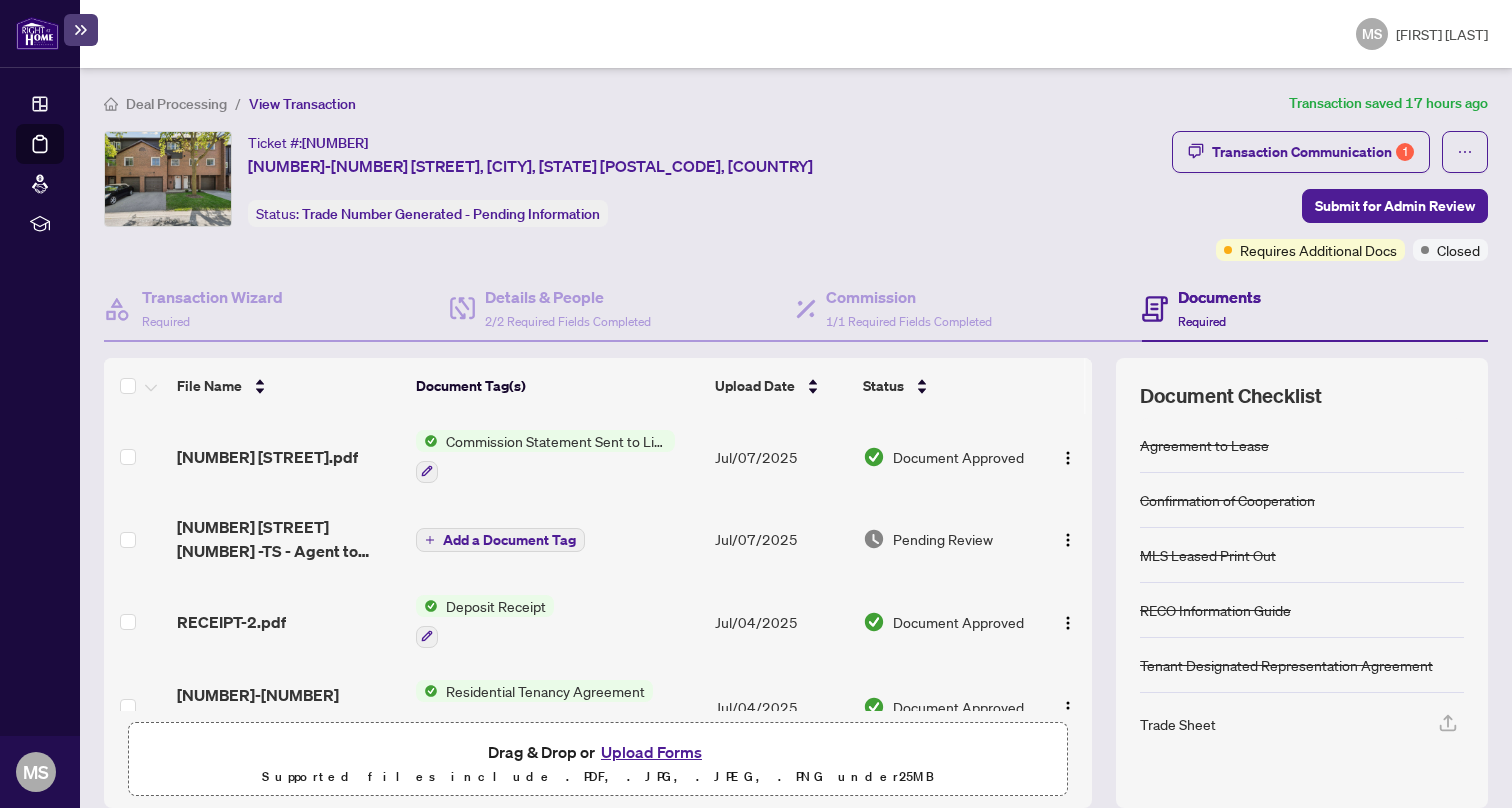 click on "View Transaction" at bounding box center [302, 104] 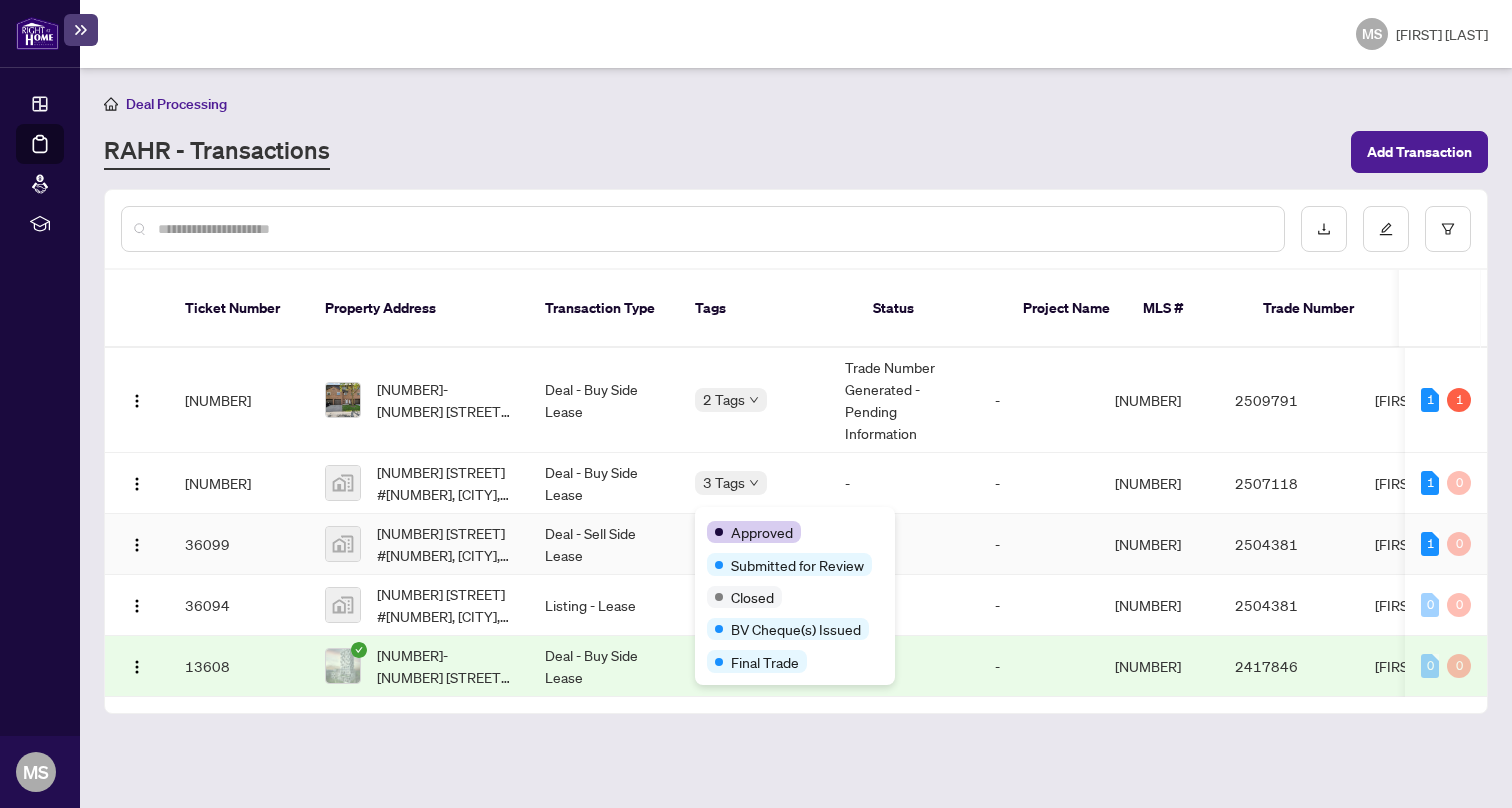 scroll, scrollTop: 0, scrollLeft: 0, axis: both 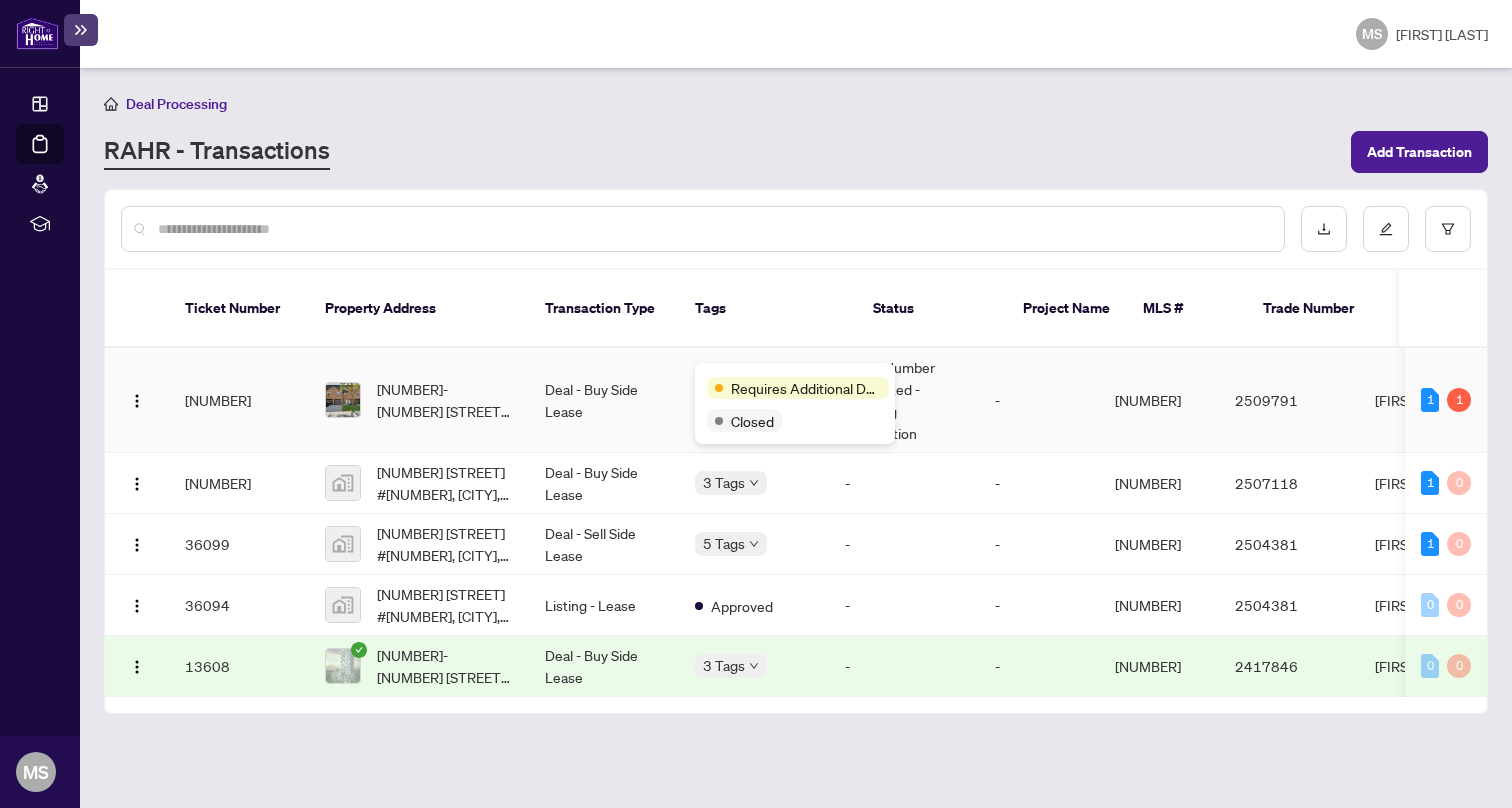 click on "Requires Additional Docs" at bounding box center [806, 388] 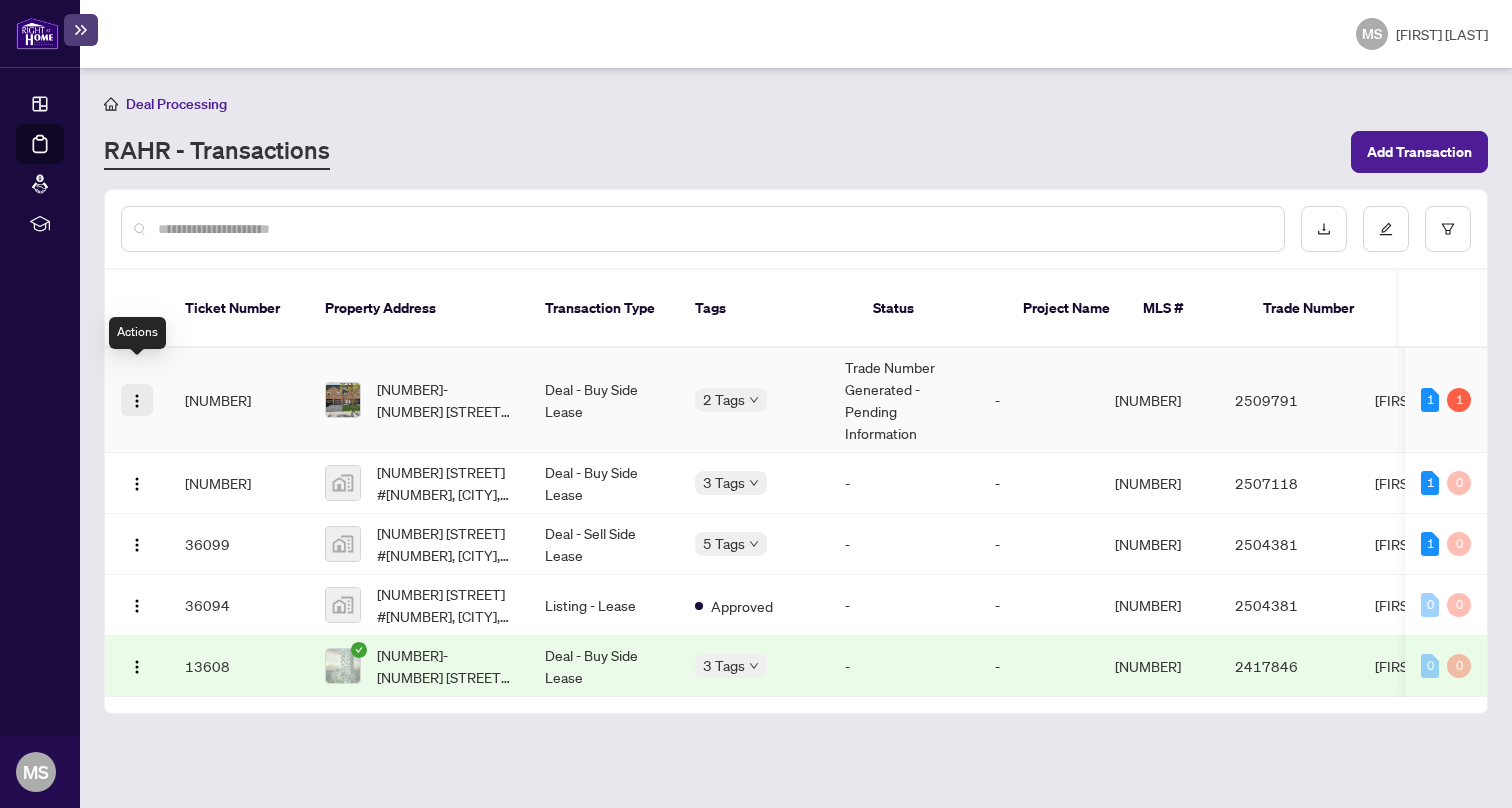 click at bounding box center (137, 401) 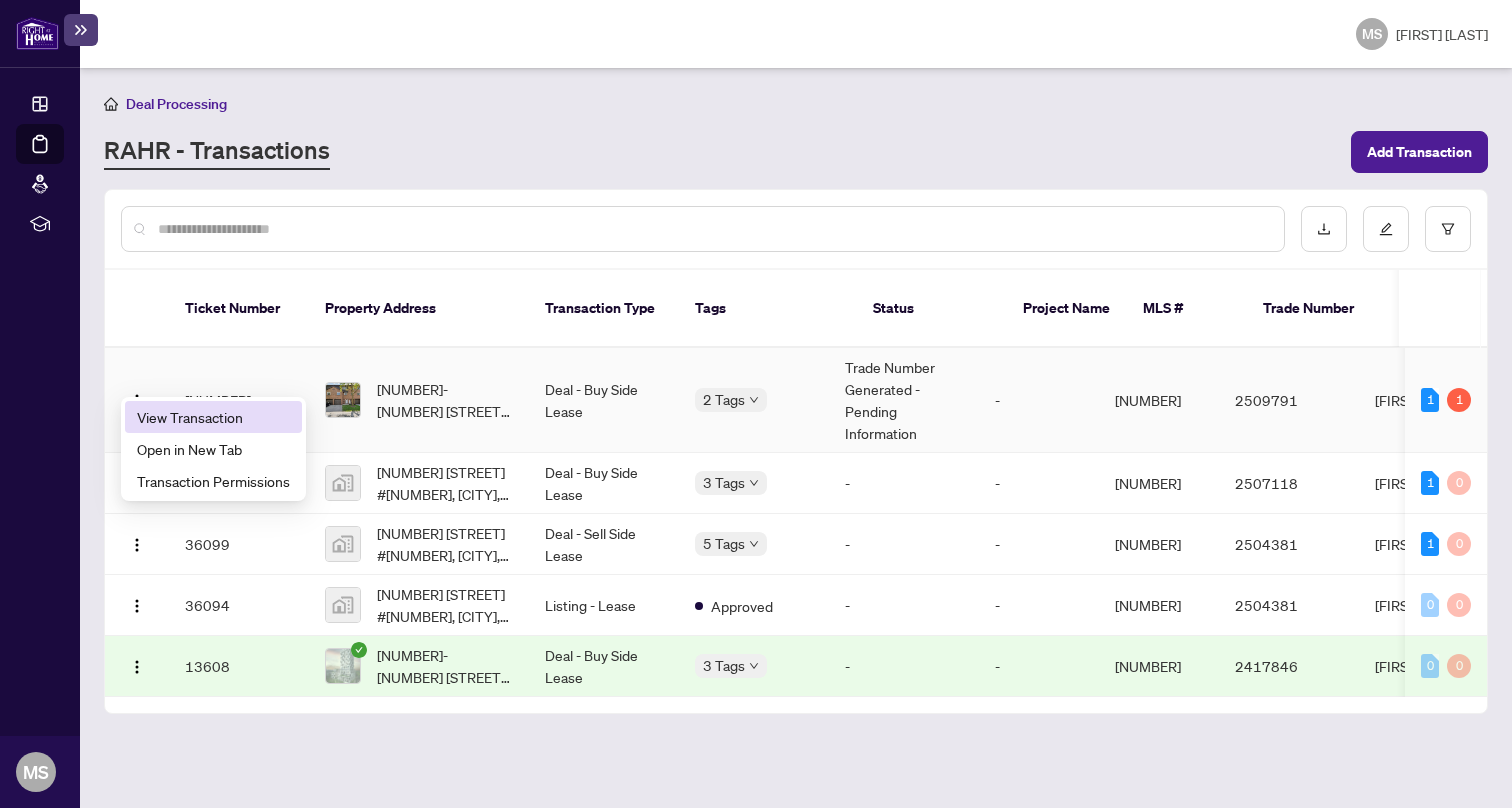 click on "View Transaction" at bounding box center [213, 417] 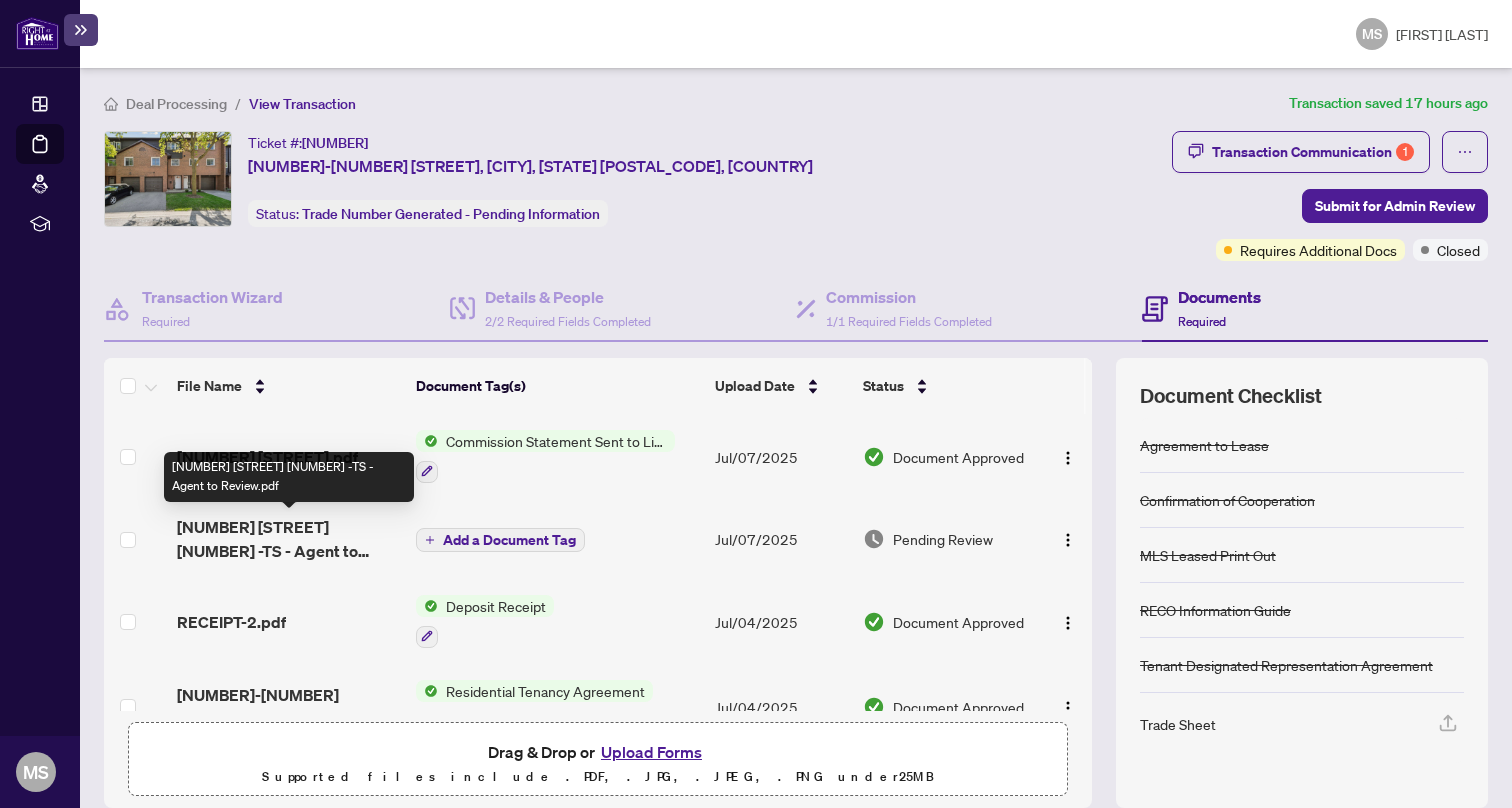 click on "[NUMBER] [STREET] [NUMBER] -TS - Agent to Review.pdf" at bounding box center (288, 539) 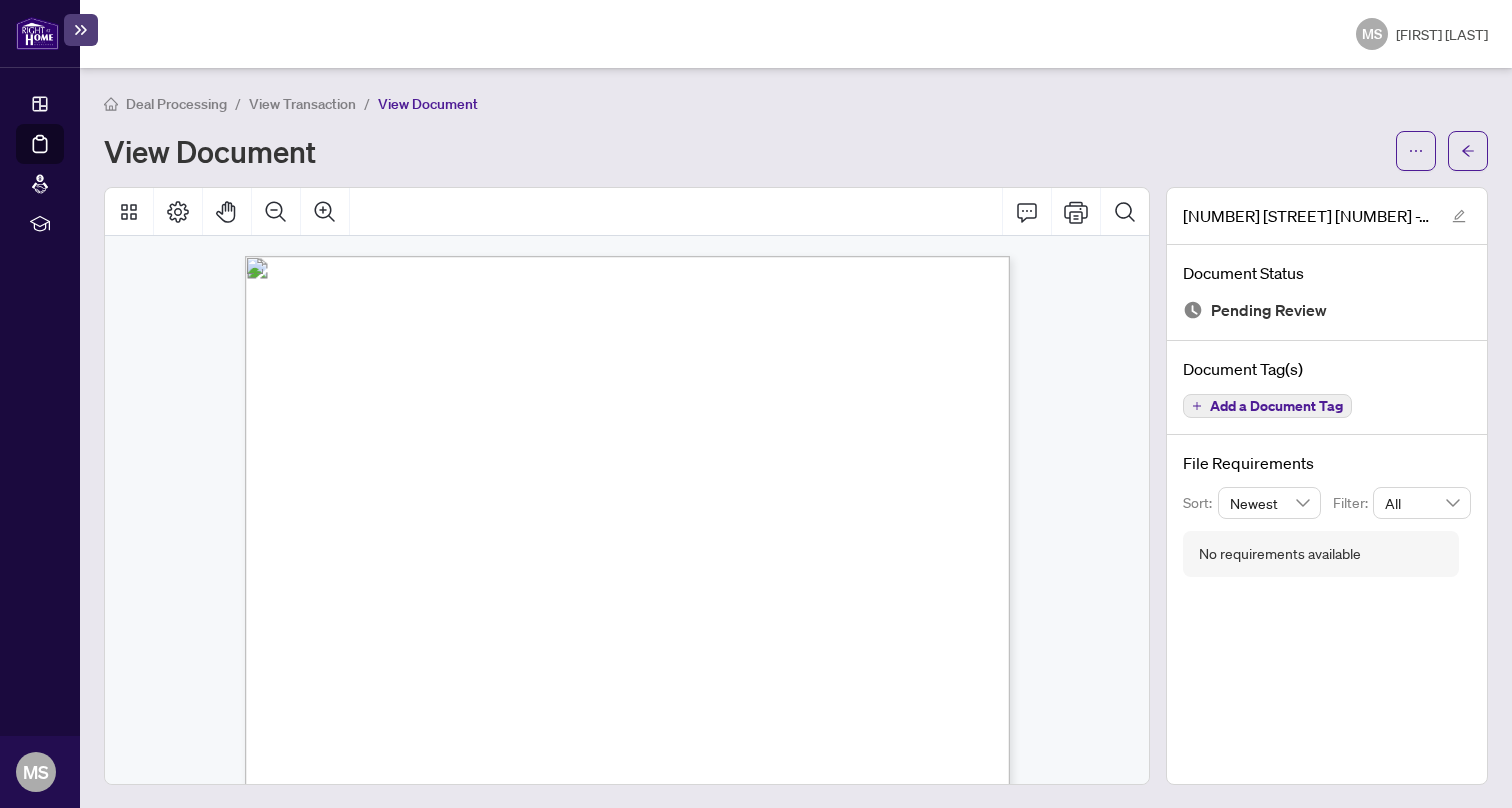 scroll, scrollTop: 0, scrollLeft: 0, axis: both 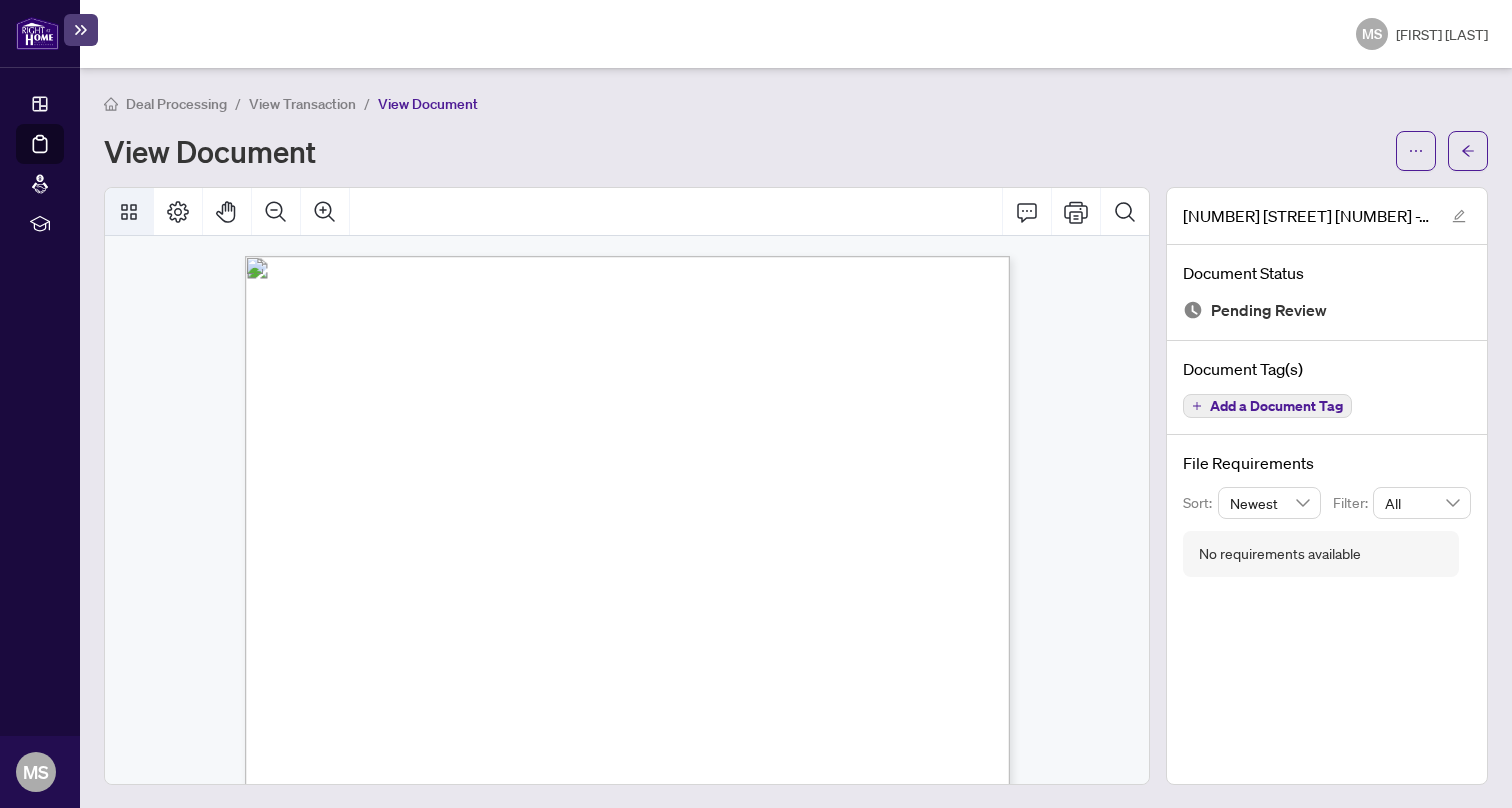 click 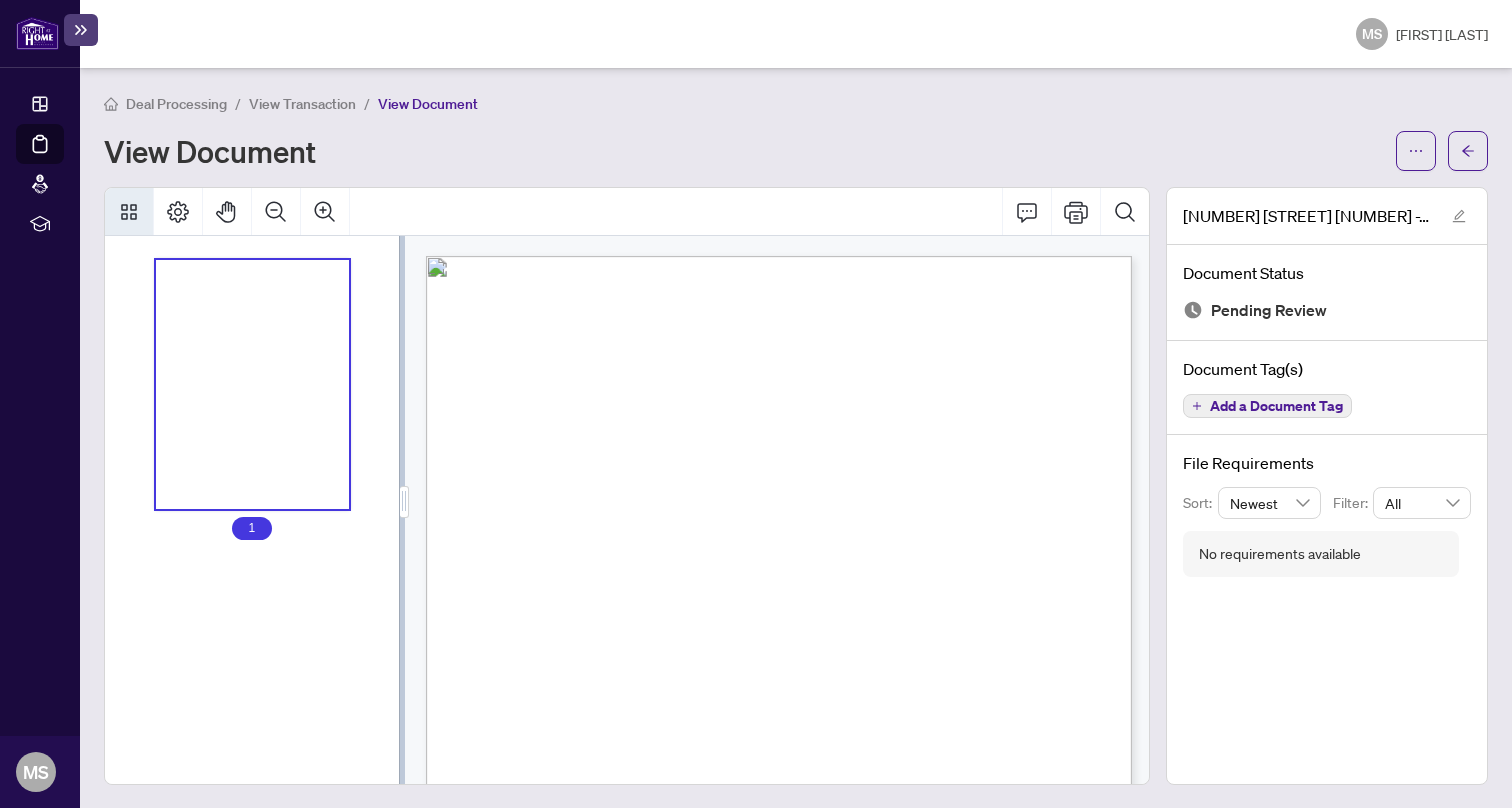 click 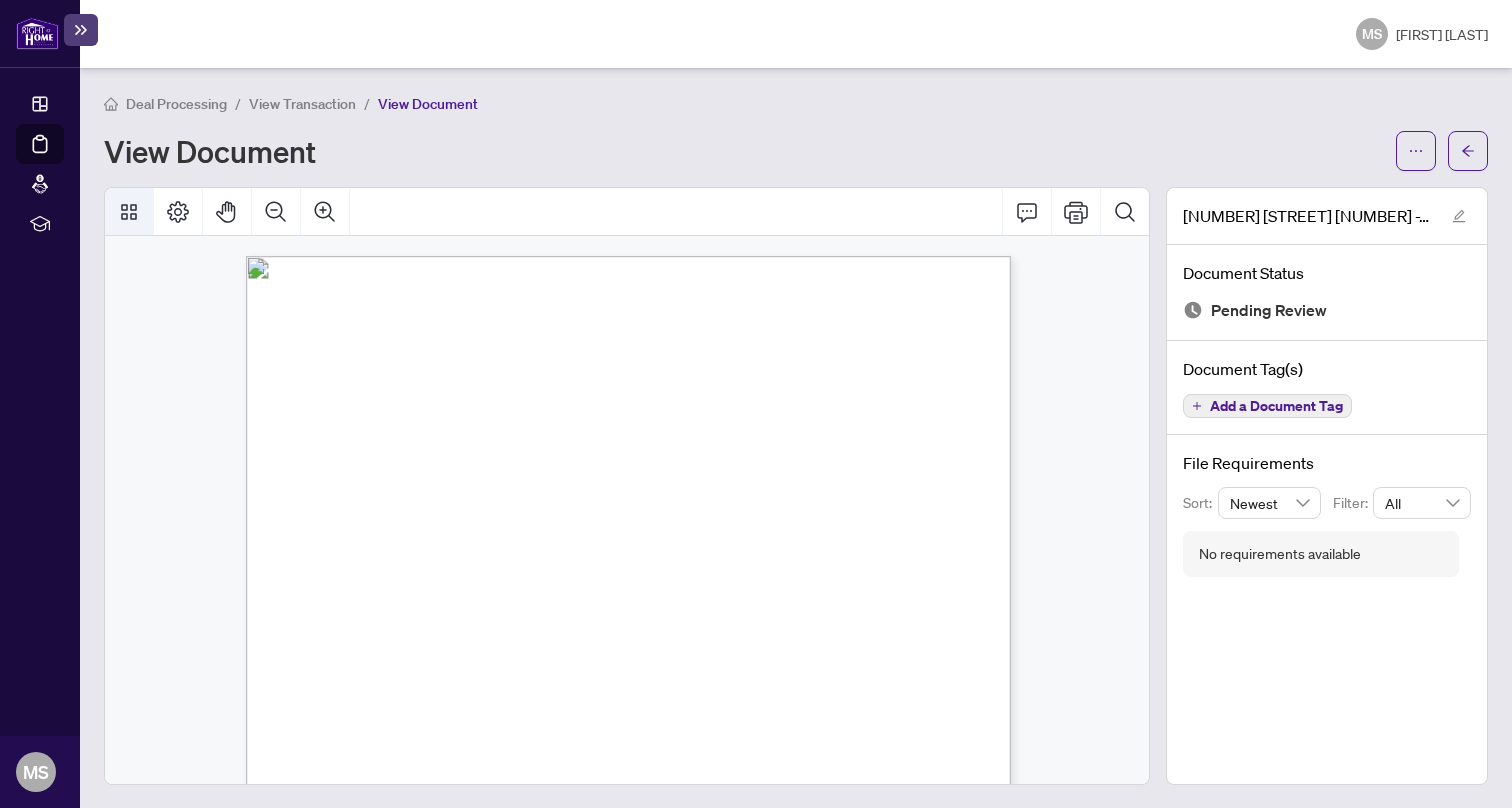 click 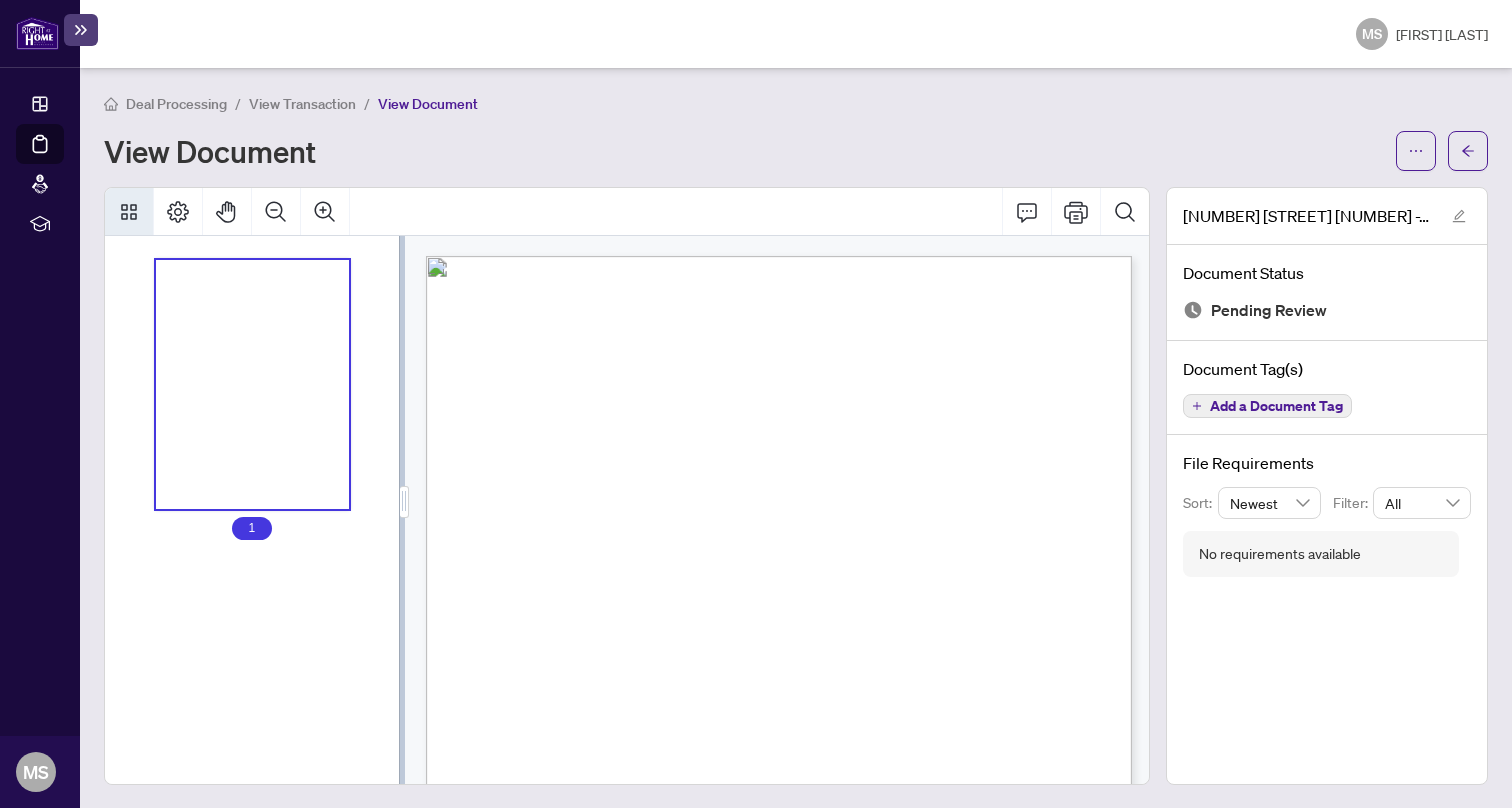 scroll, scrollTop: 0, scrollLeft: 0, axis: both 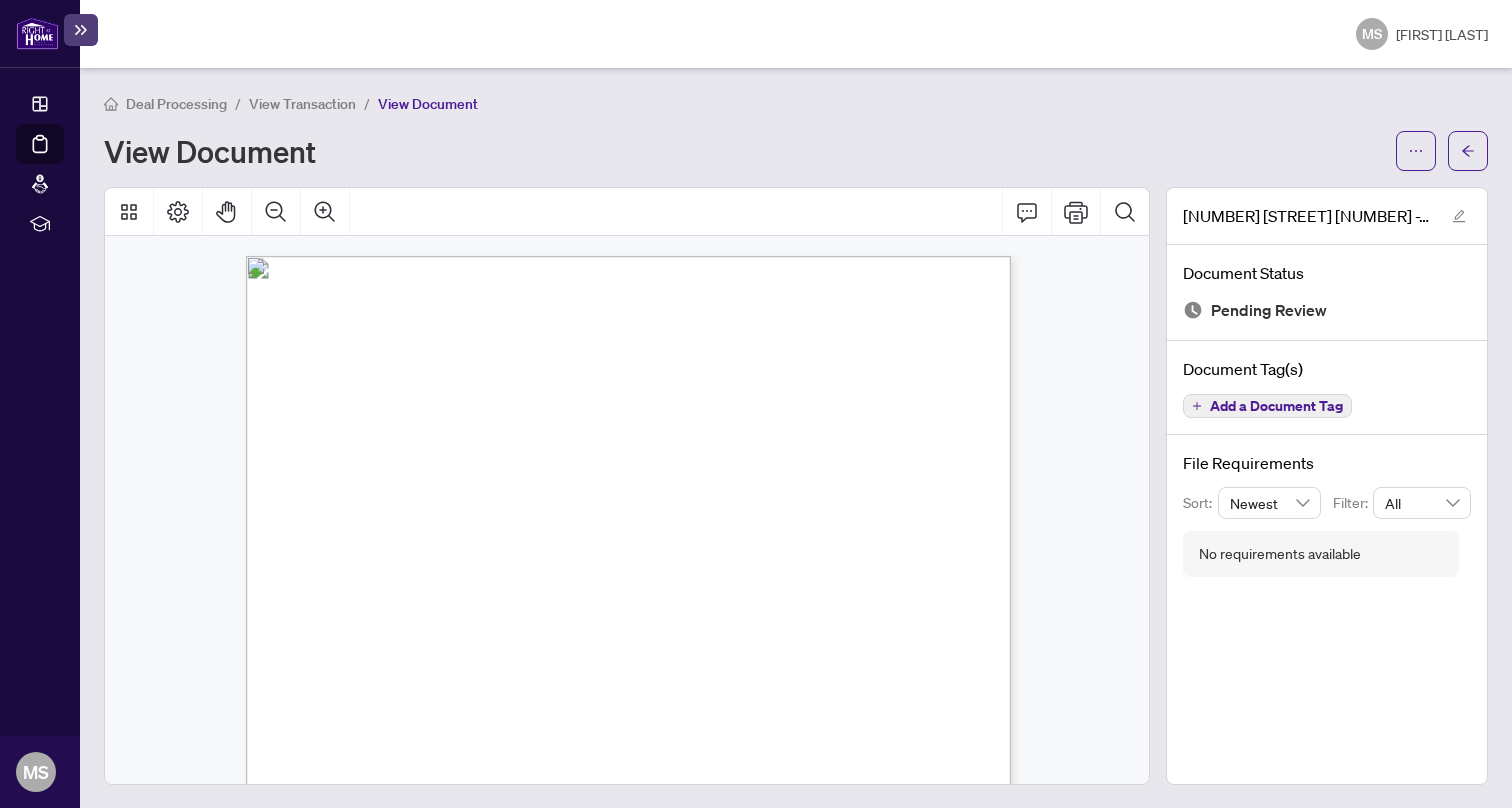 click on "View Transaction" at bounding box center [302, 104] 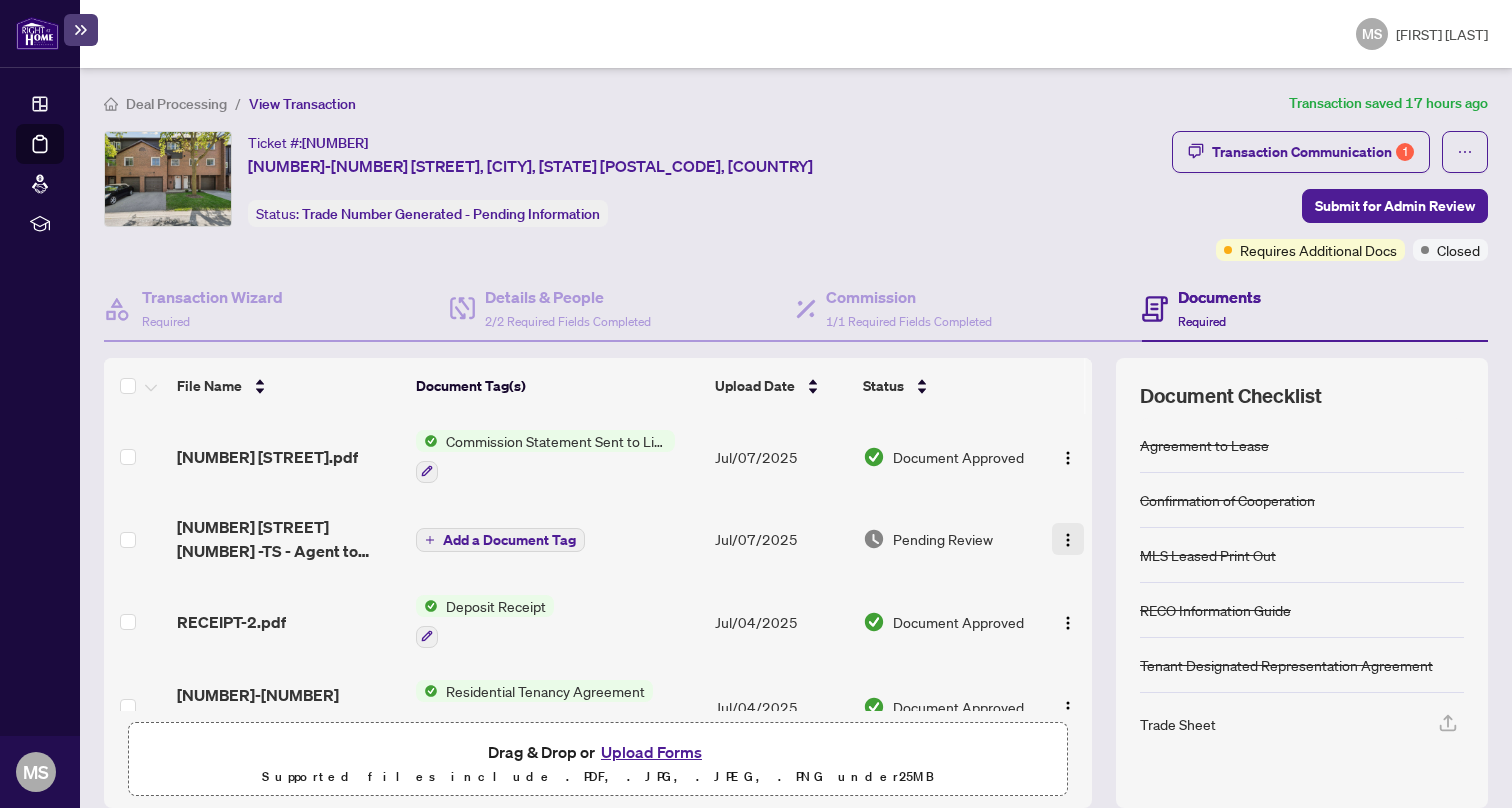 click at bounding box center [1068, 540] 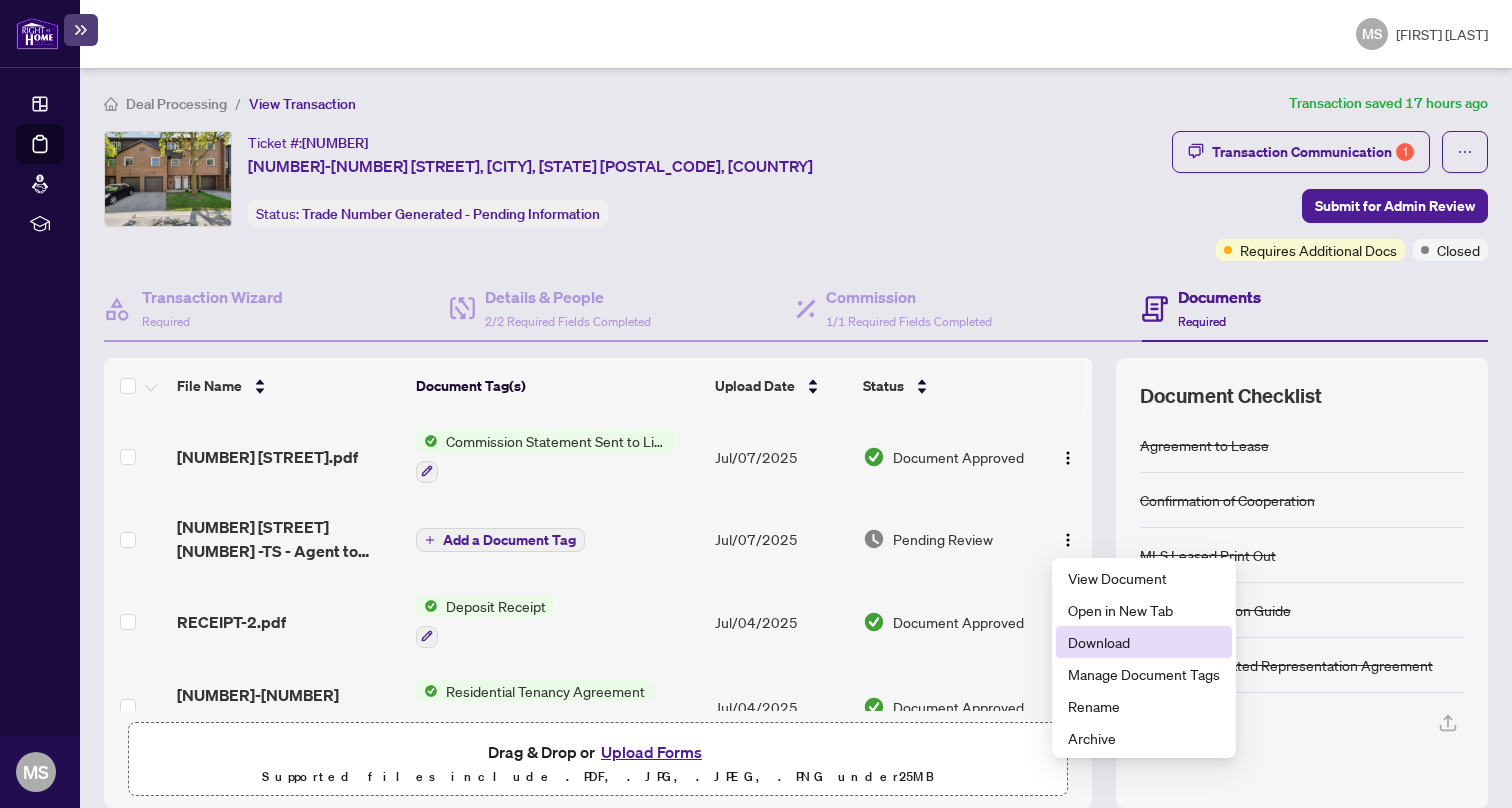 click on "Download" at bounding box center (1144, 642) 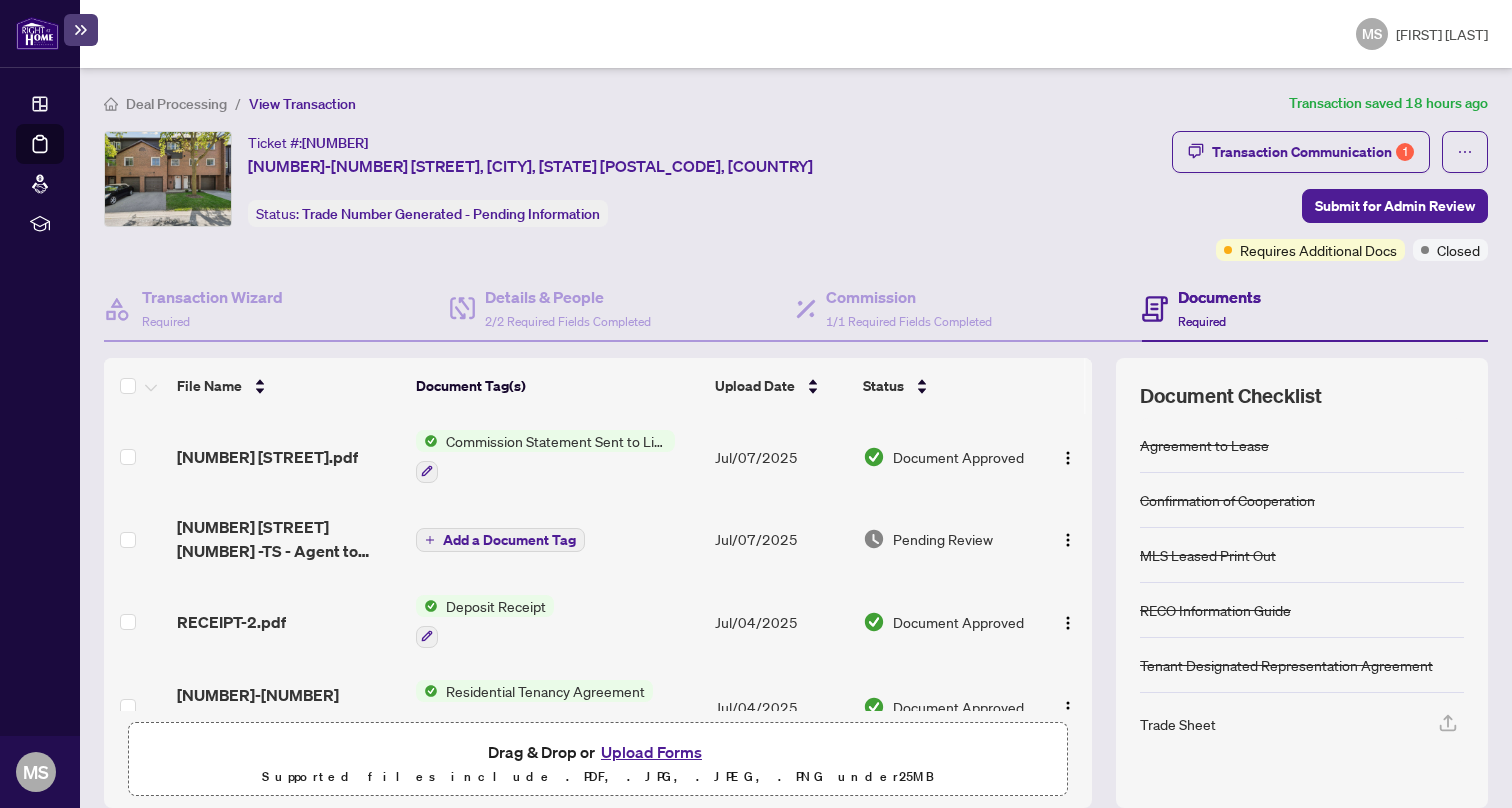 scroll, scrollTop: 0, scrollLeft: 0, axis: both 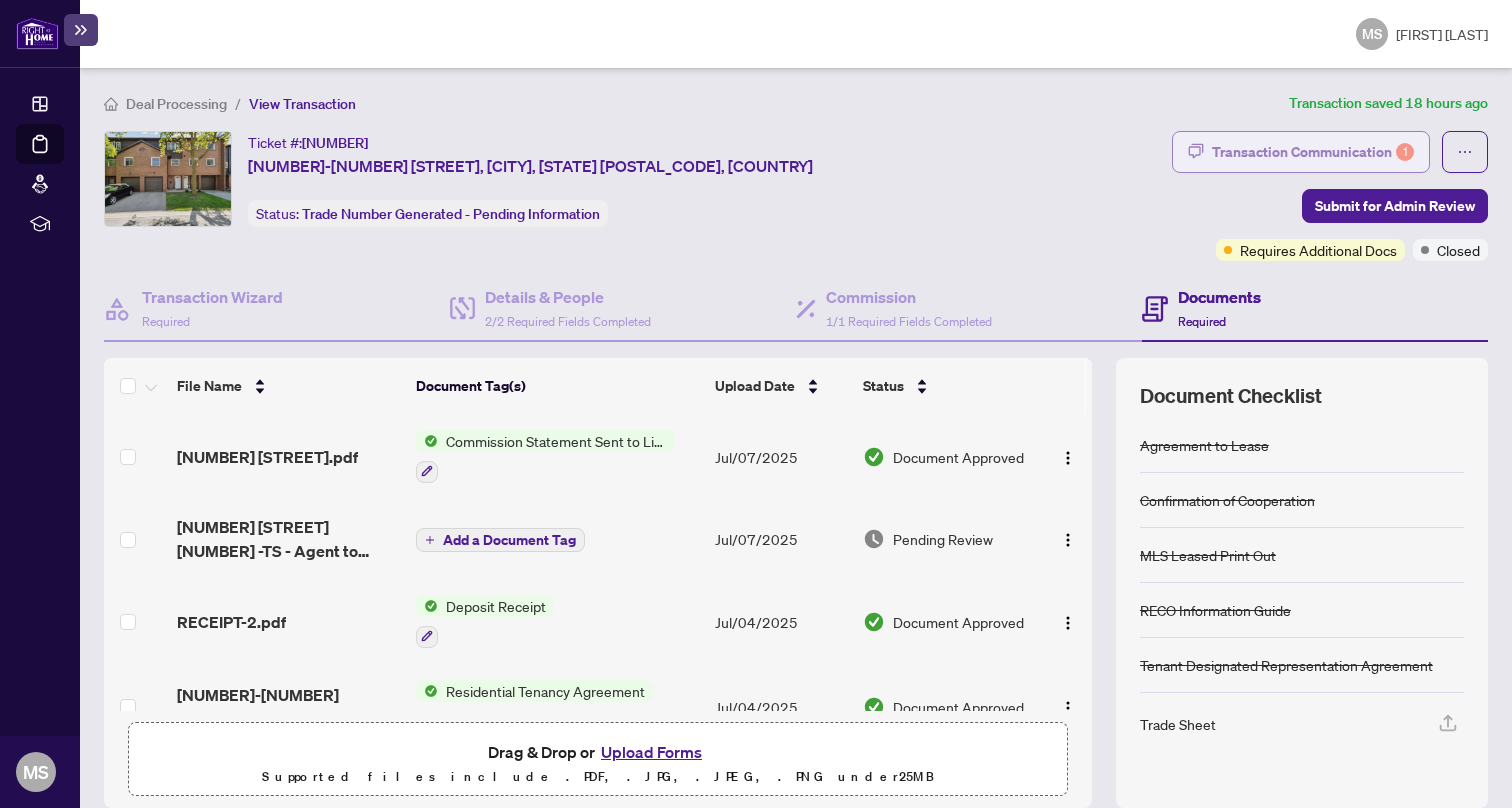 click on "Transaction Communication 1" at bounding box center (1313, 152) 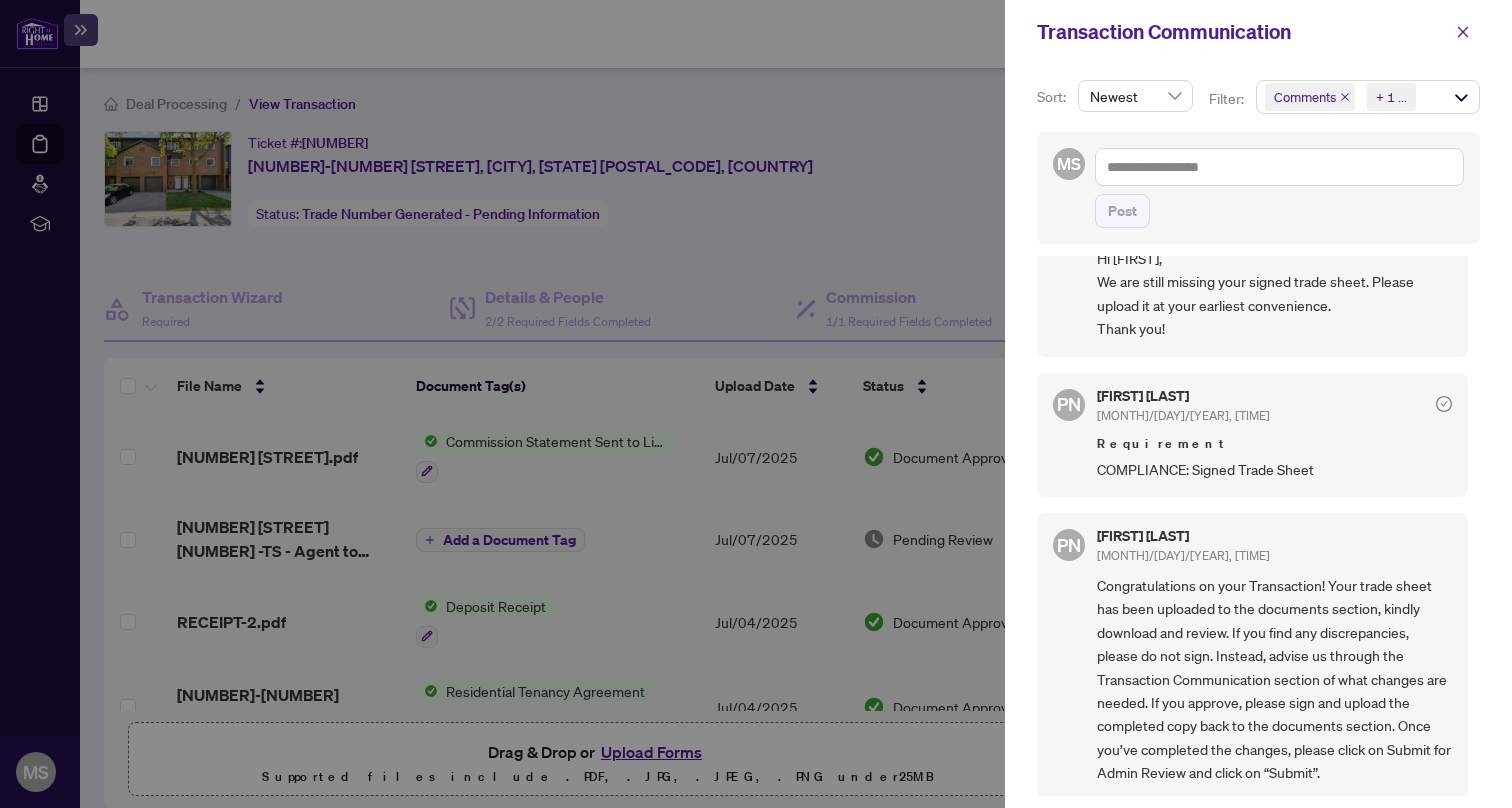 scroll, scrollTop: 81, scrollLeft: 0, axis: vertical 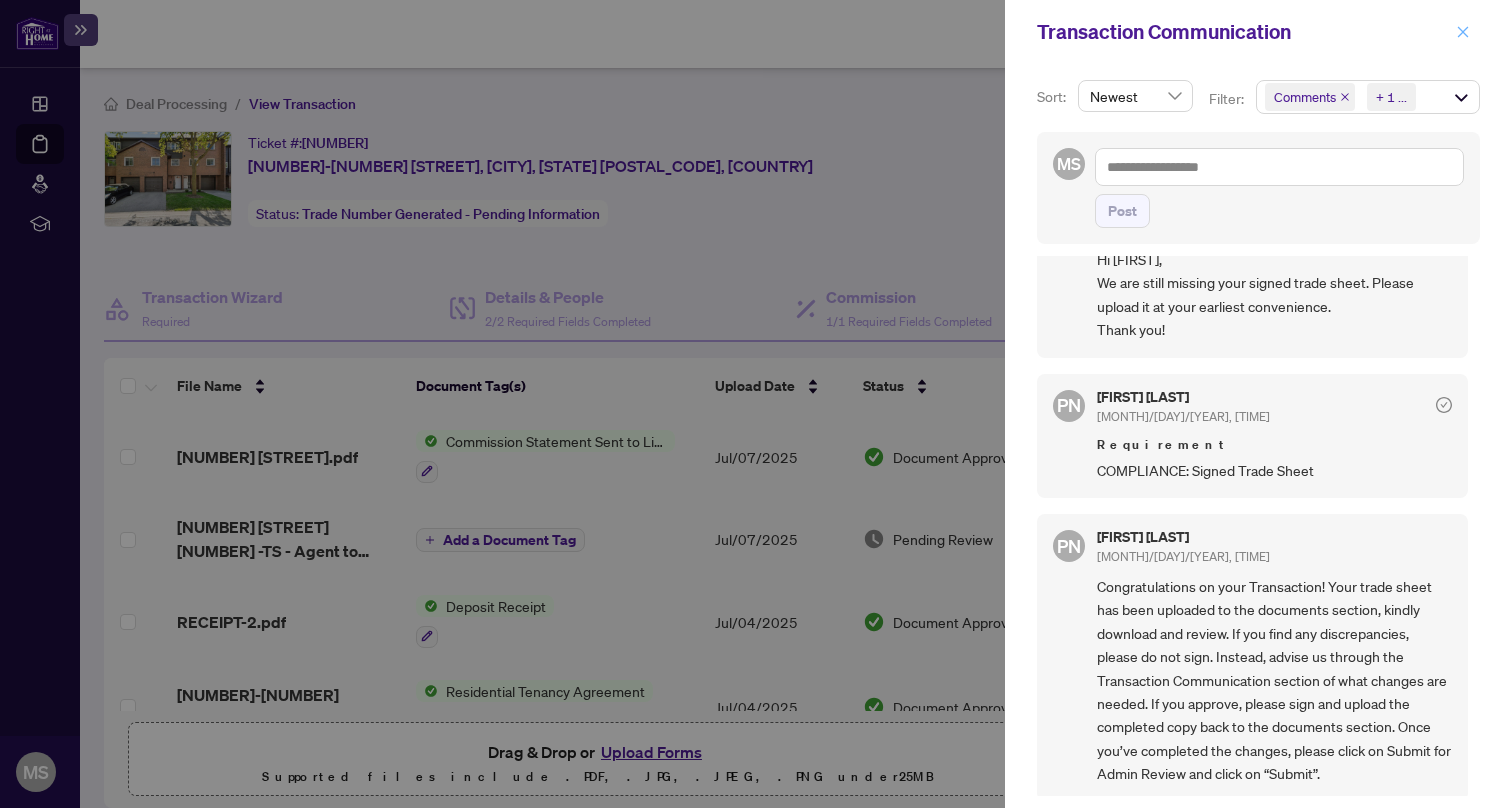 click 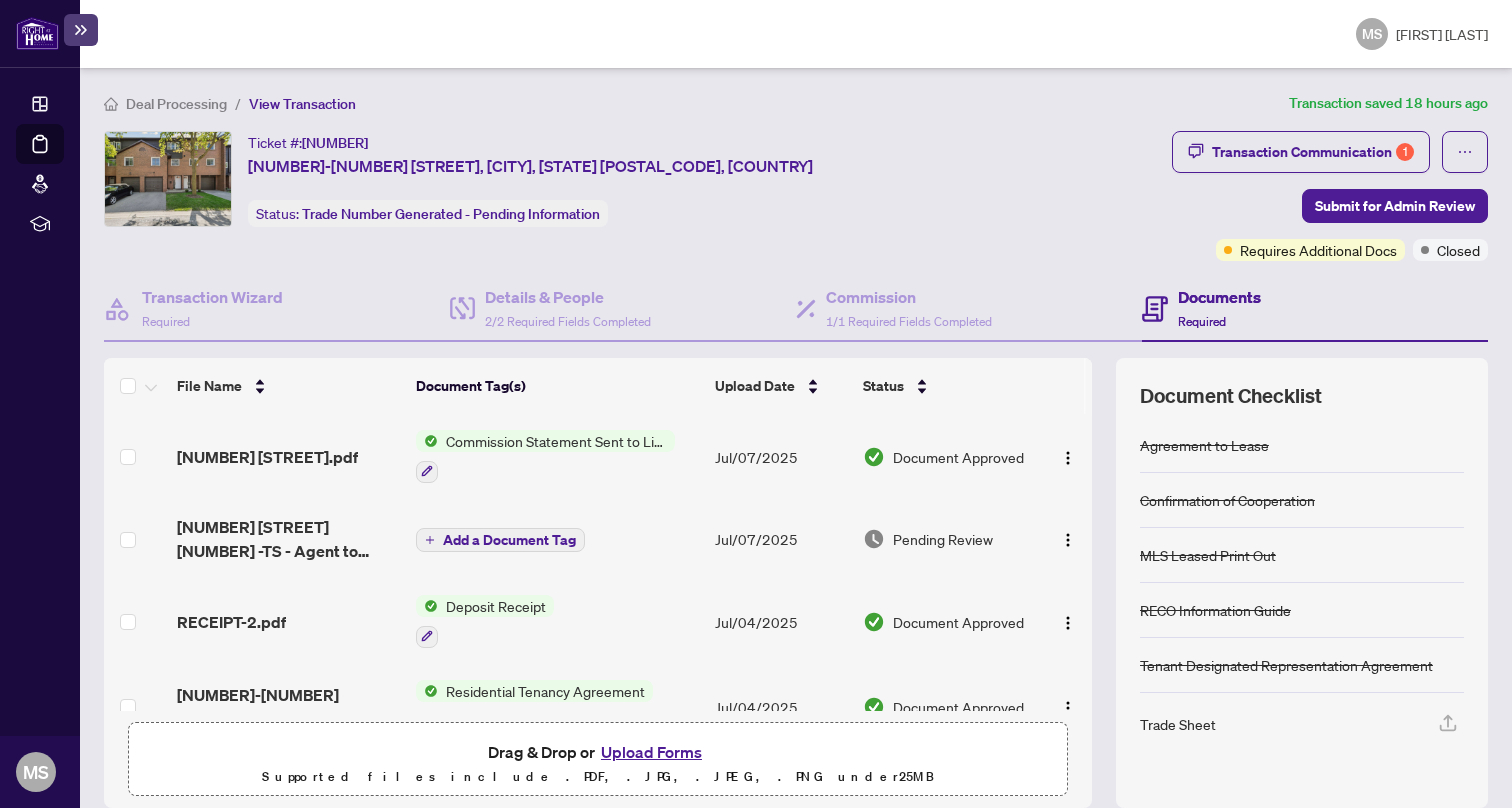 scroll, scrollTop: 0, scrollLeft: 0, axis: both 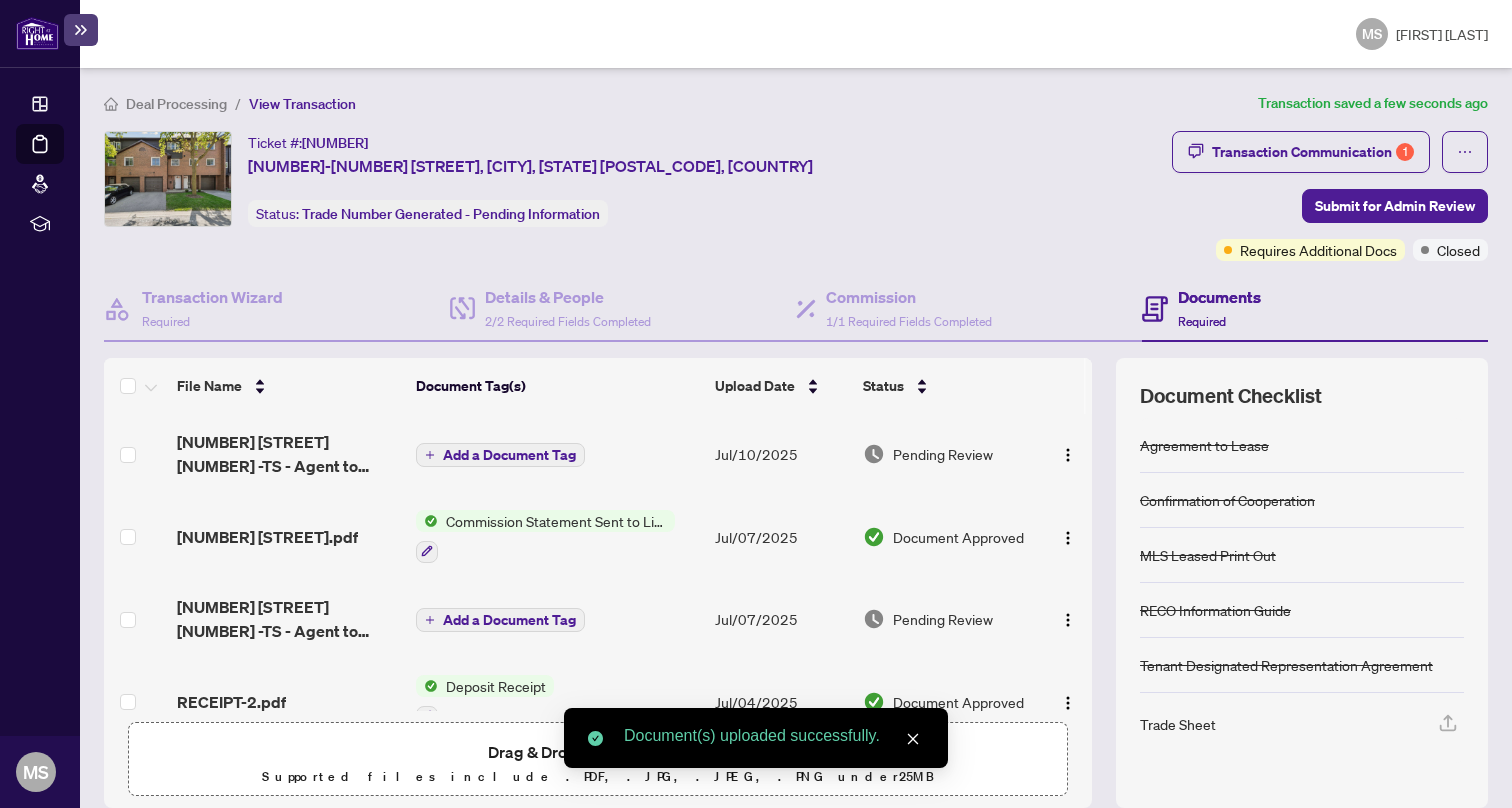 click on "Add a Document Tag" at bounding box center (509, 455) 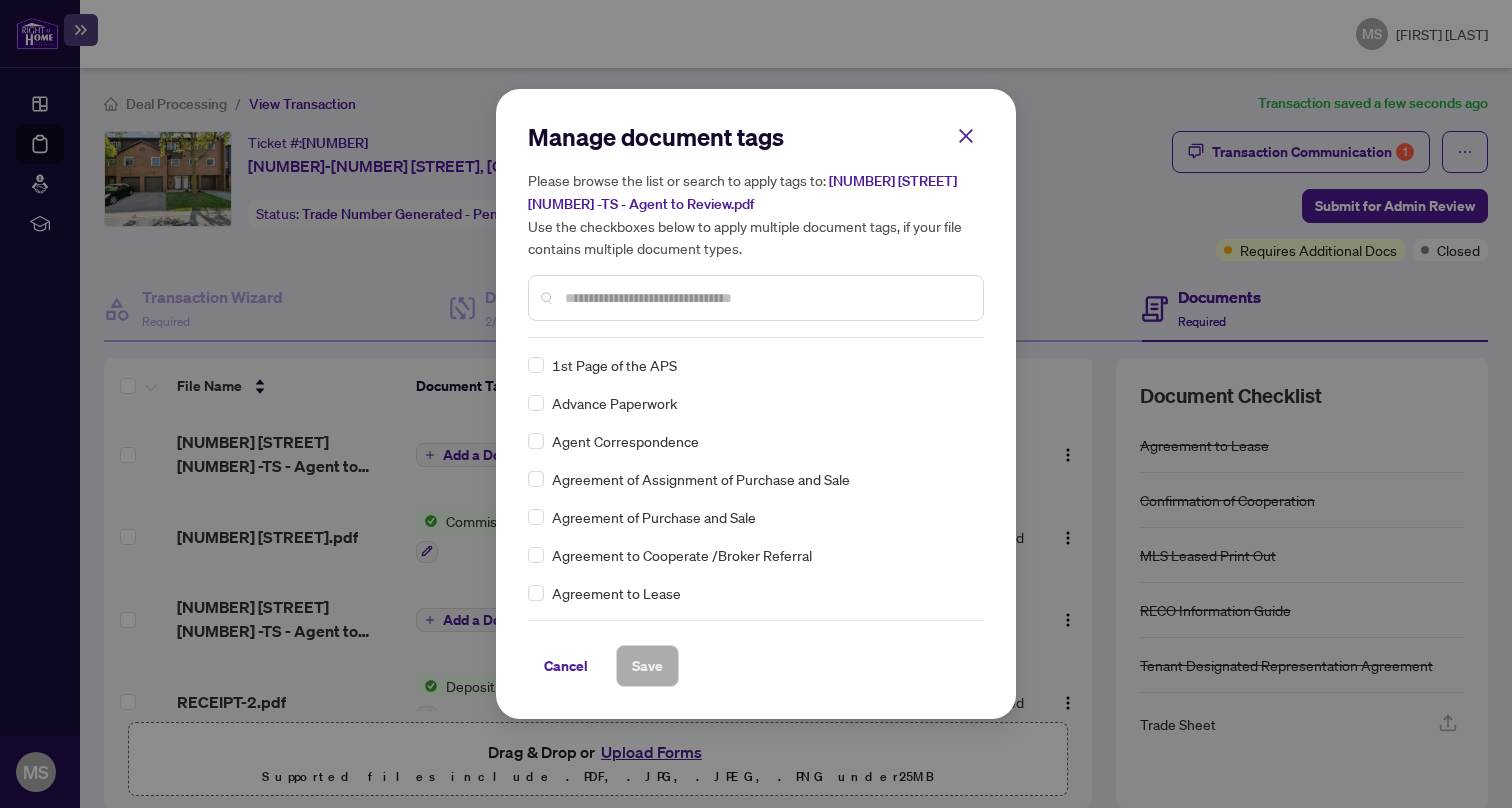 click on "Manage document tags Please browse the list or search to apply tags to: [NUMBER] [STREET] [NUMBER] -TS - Agent to Review.pdf Use the checkboxes below to apply multiple document tags, if your file contains multiple document types. 1st Page of the APS Advance Paperwork Agent Correspondence Agreement of Assignment of Purchase and Sale Agreement of Purchase and Sale Agreement to Cooperate /Broker Referral Agreement to Lease Articles of Incorporation Back to Vendor Letter Belongs to Another Transaction Builder's Consent Buyer Designated Representation Agreement Buyer Designated Representation Agreement Buyers Lawyer Information Certificate of Estate Trustee(s) Client Refused to Sign Closing Date Change Co-op Brokerage Commission Statement Co-op EFT Co-operating Indemnity Agreement Commission Adjustment Commission Agreement Commission Calculation Commission Statement" at bounding box center (756, 404) 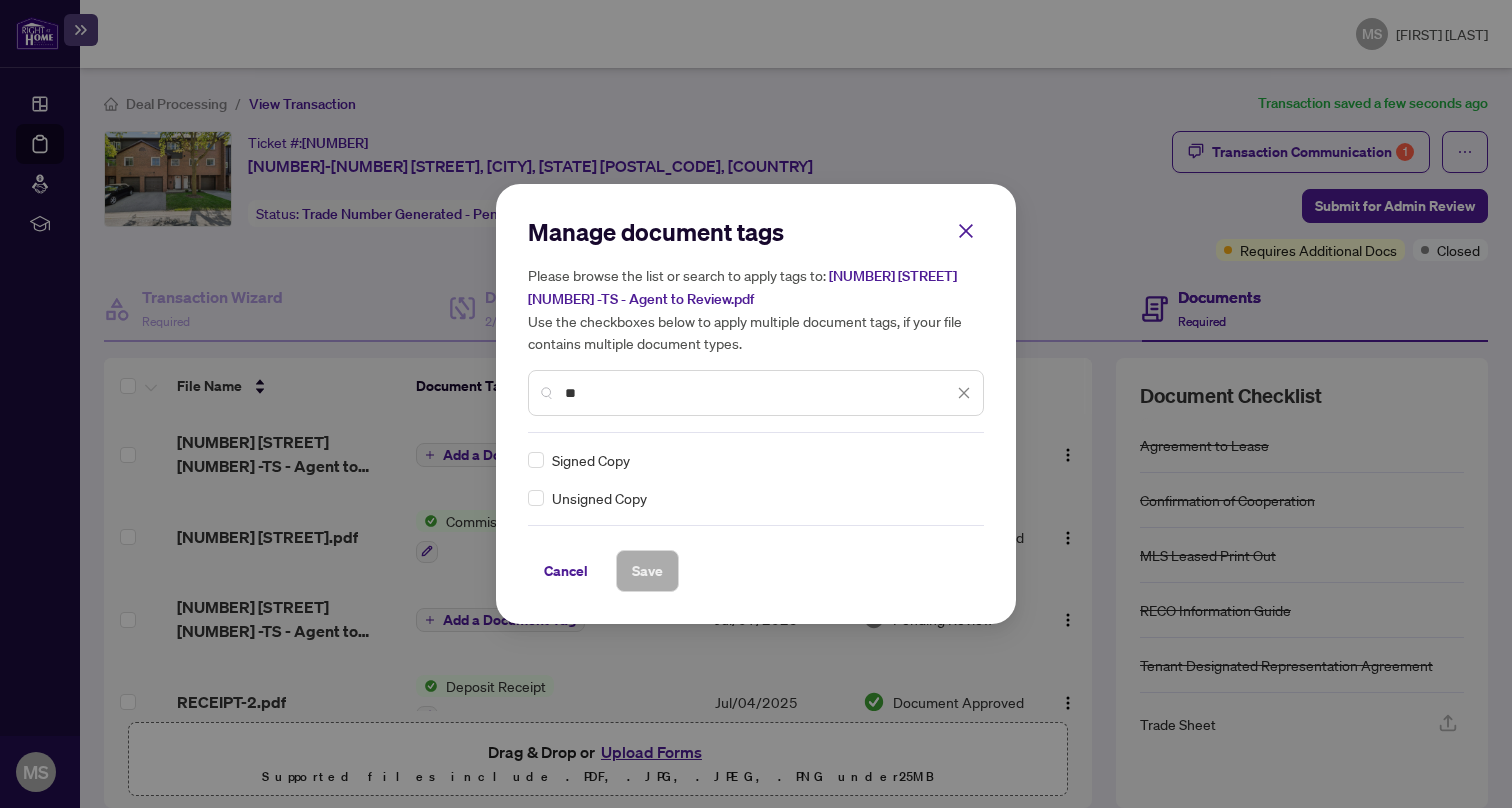 type on "*" 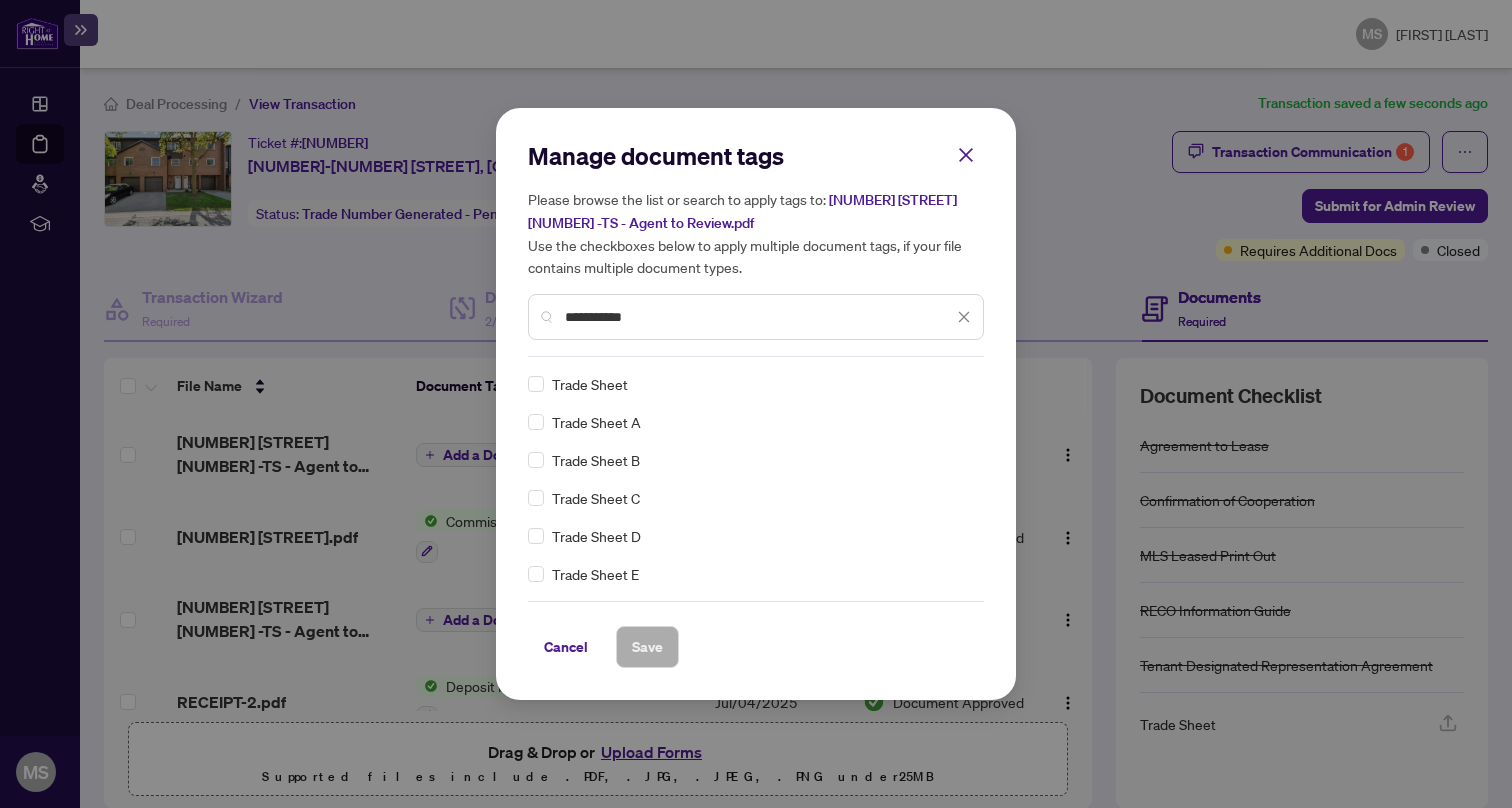 scroll, scrollTop: 0, scrollLeft: 0, axis: both 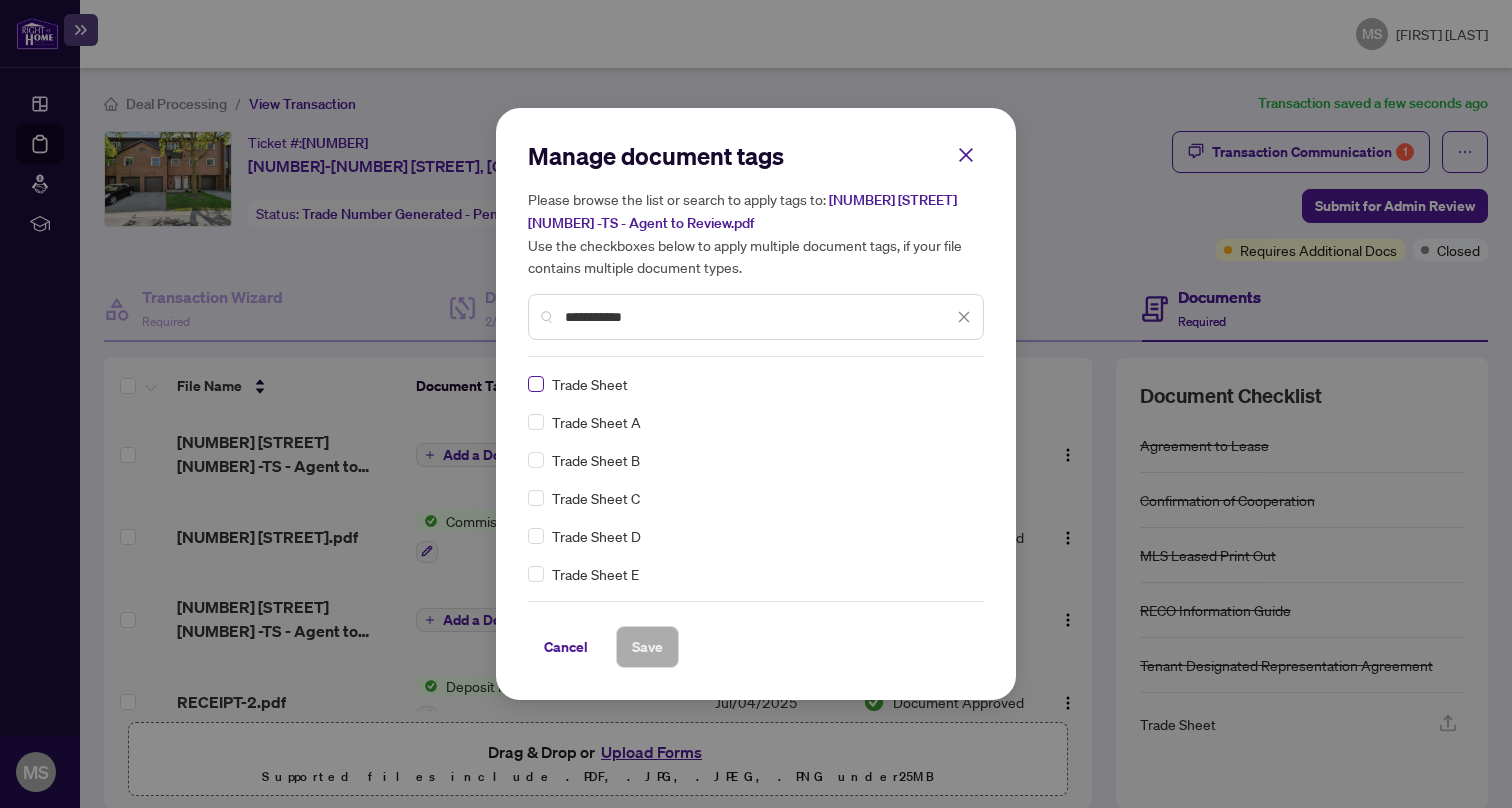 type on "**********" 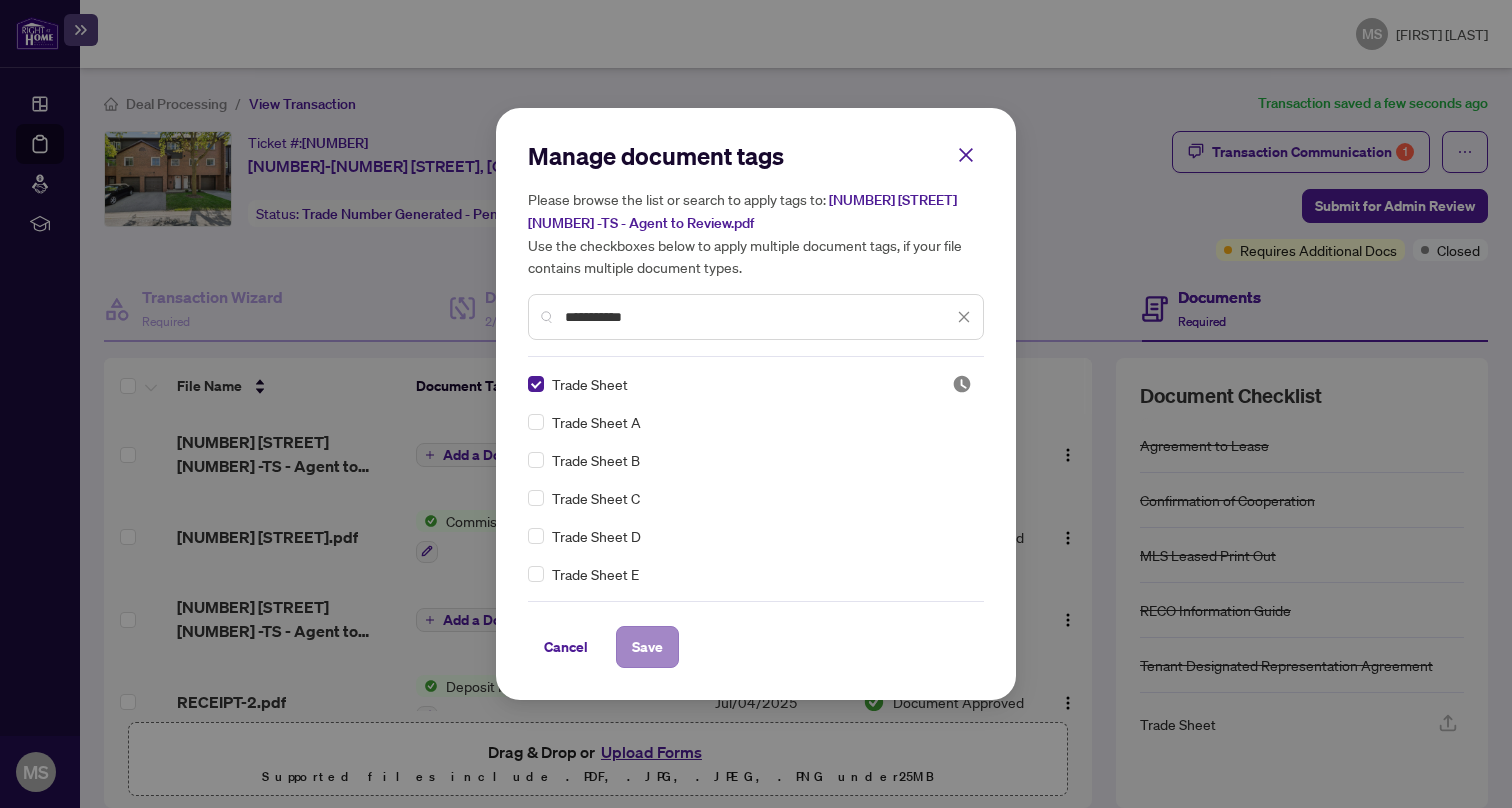 click on "Save" at bounding box center (647, 647) 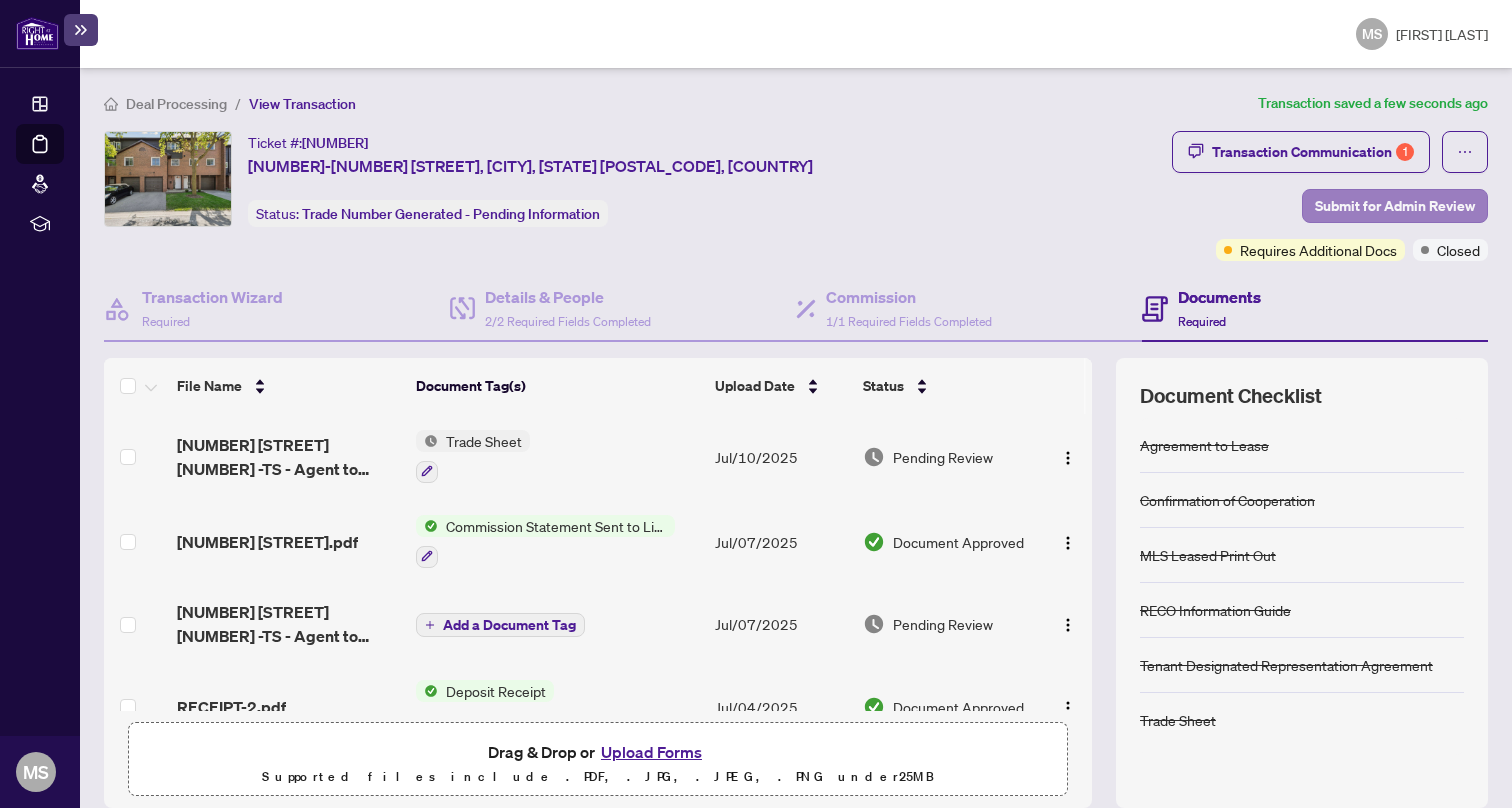 click on "Submit for Admin Review" at bounding box center (1395, 206) 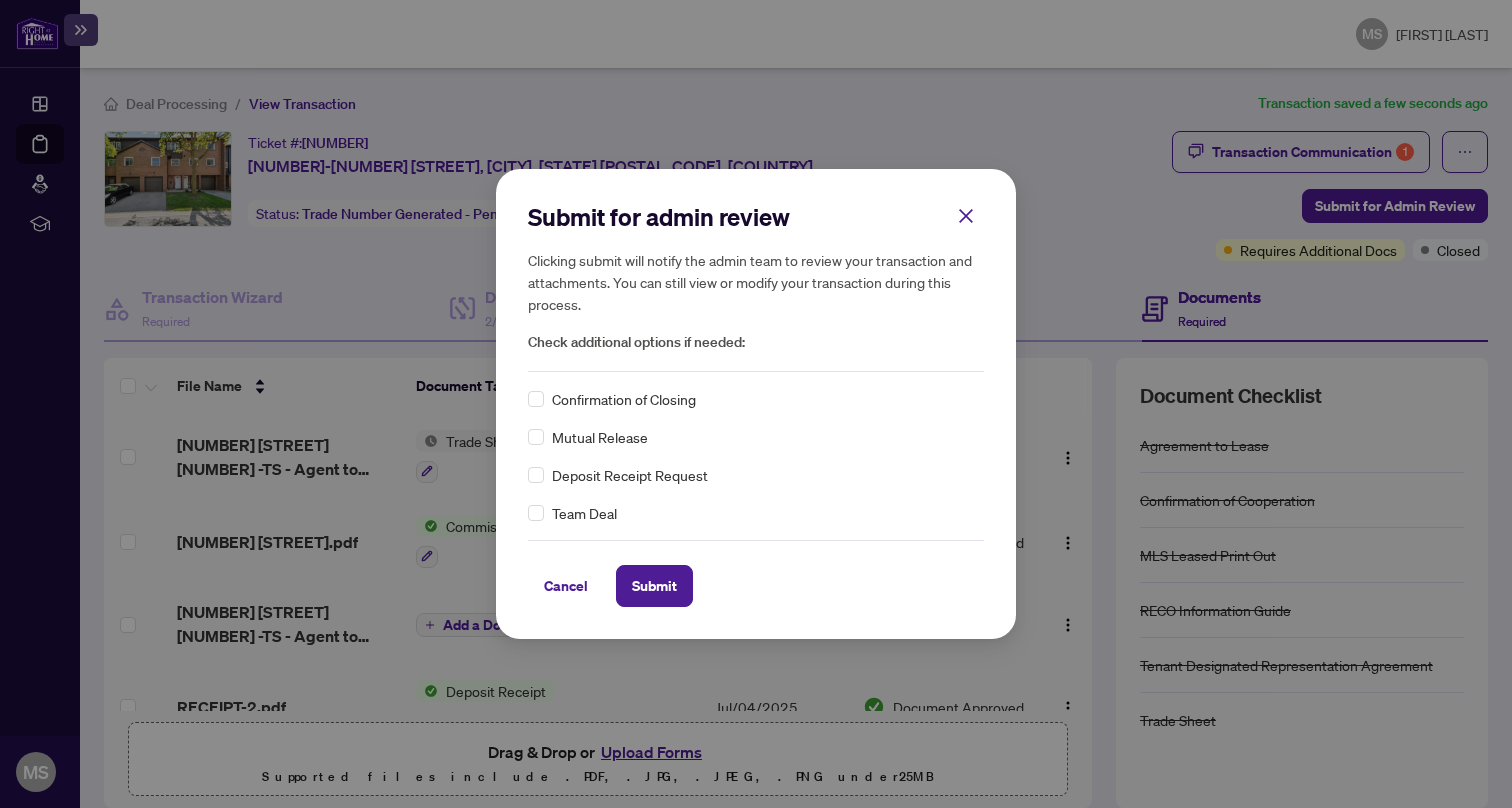 scroll, scrollTop: 0, scrollLeft: 0, axis: both 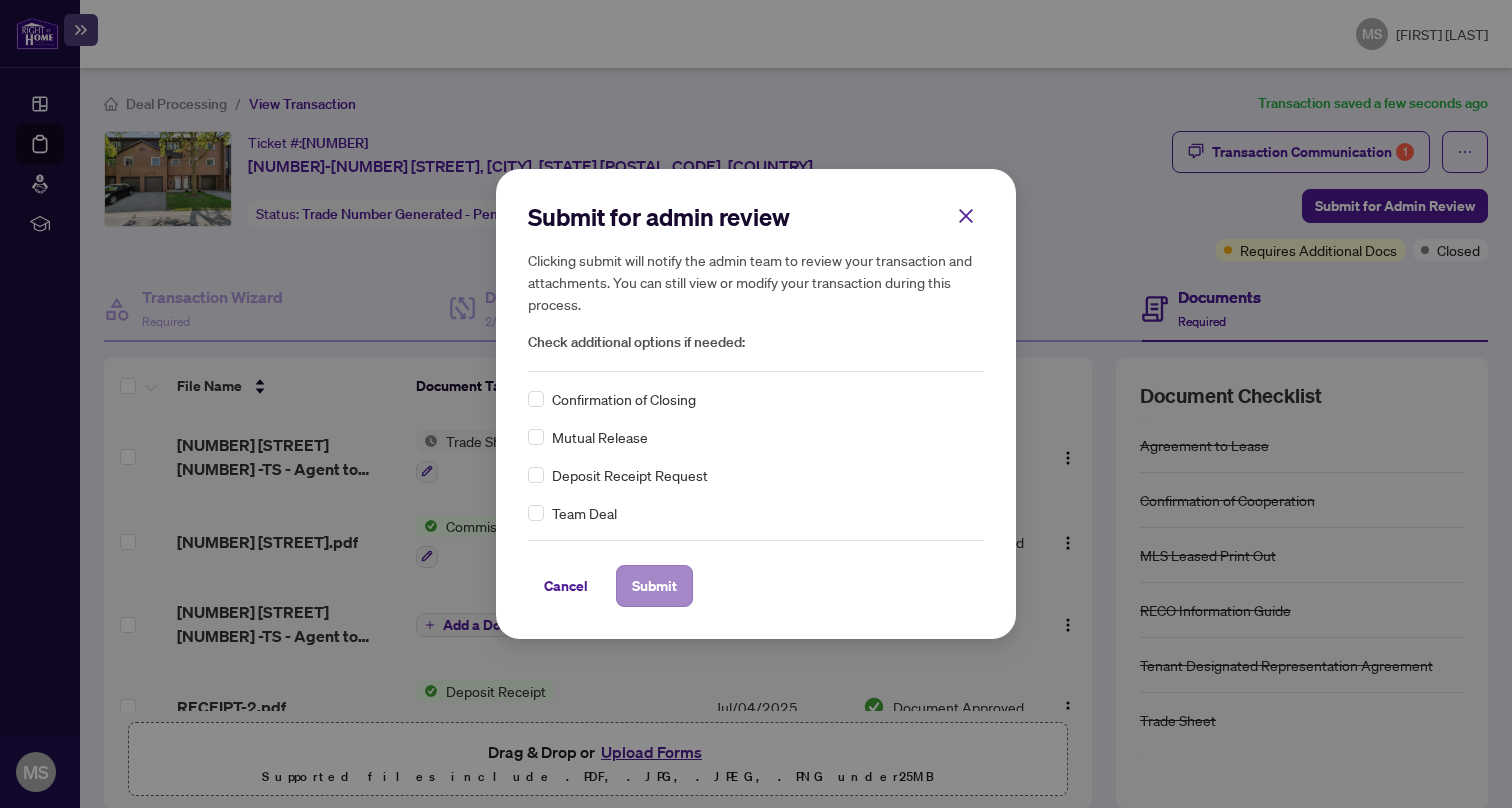 click on "Submit" at bounding box center (654, 586) 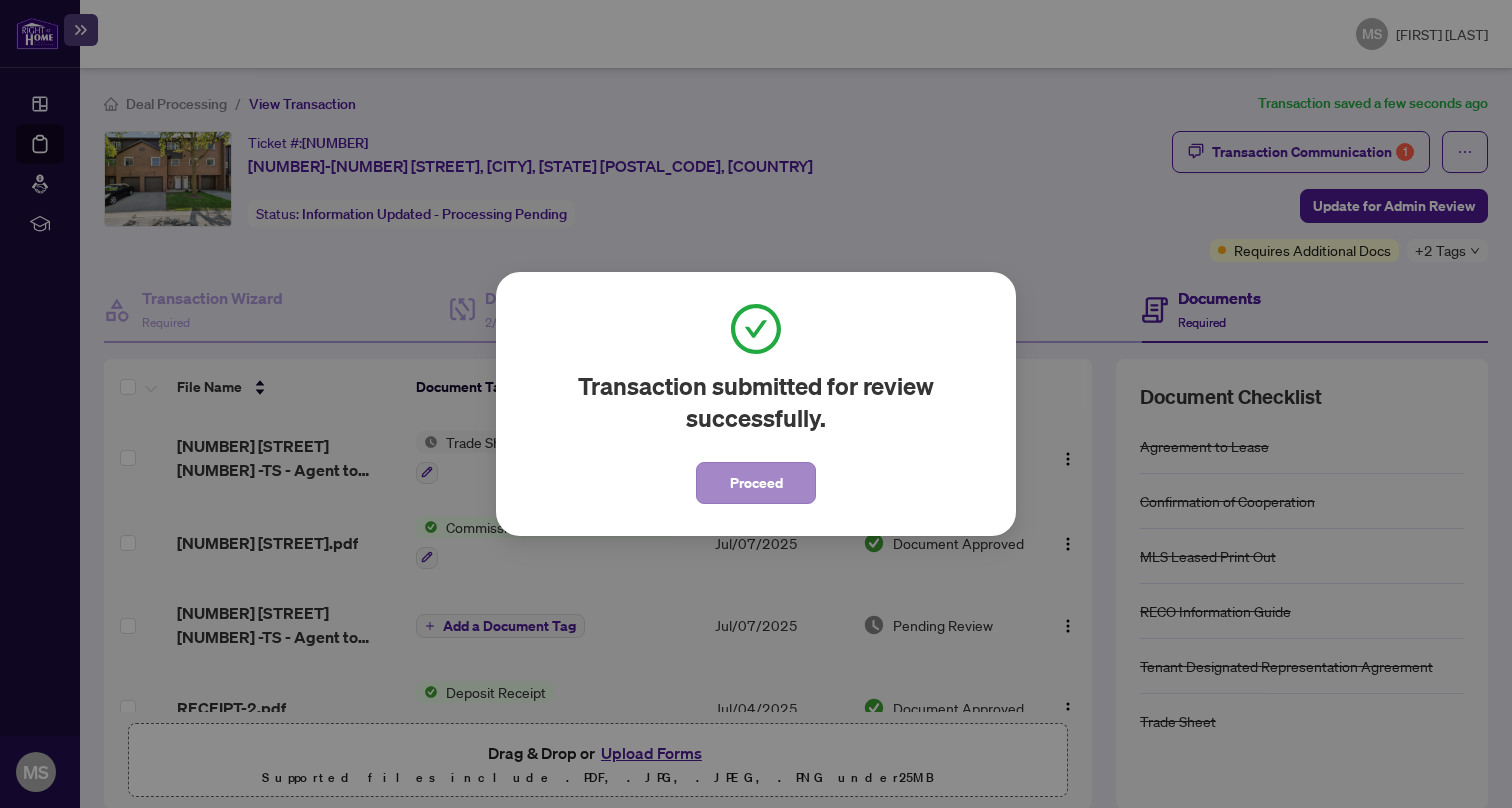 click on "Proceed" at bounding box center (756, 483) 